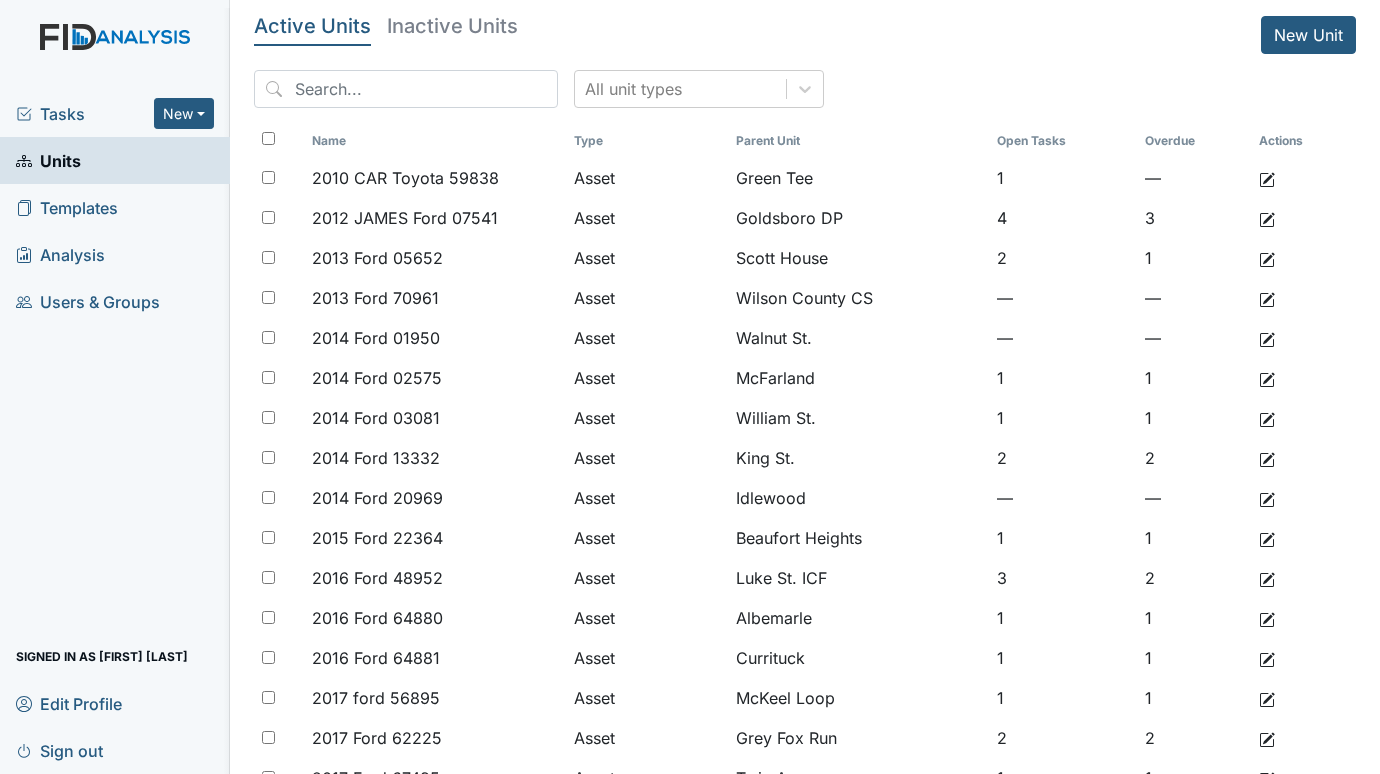 scroll, scrollTop: 0, scrollLeft: 0, axis: both 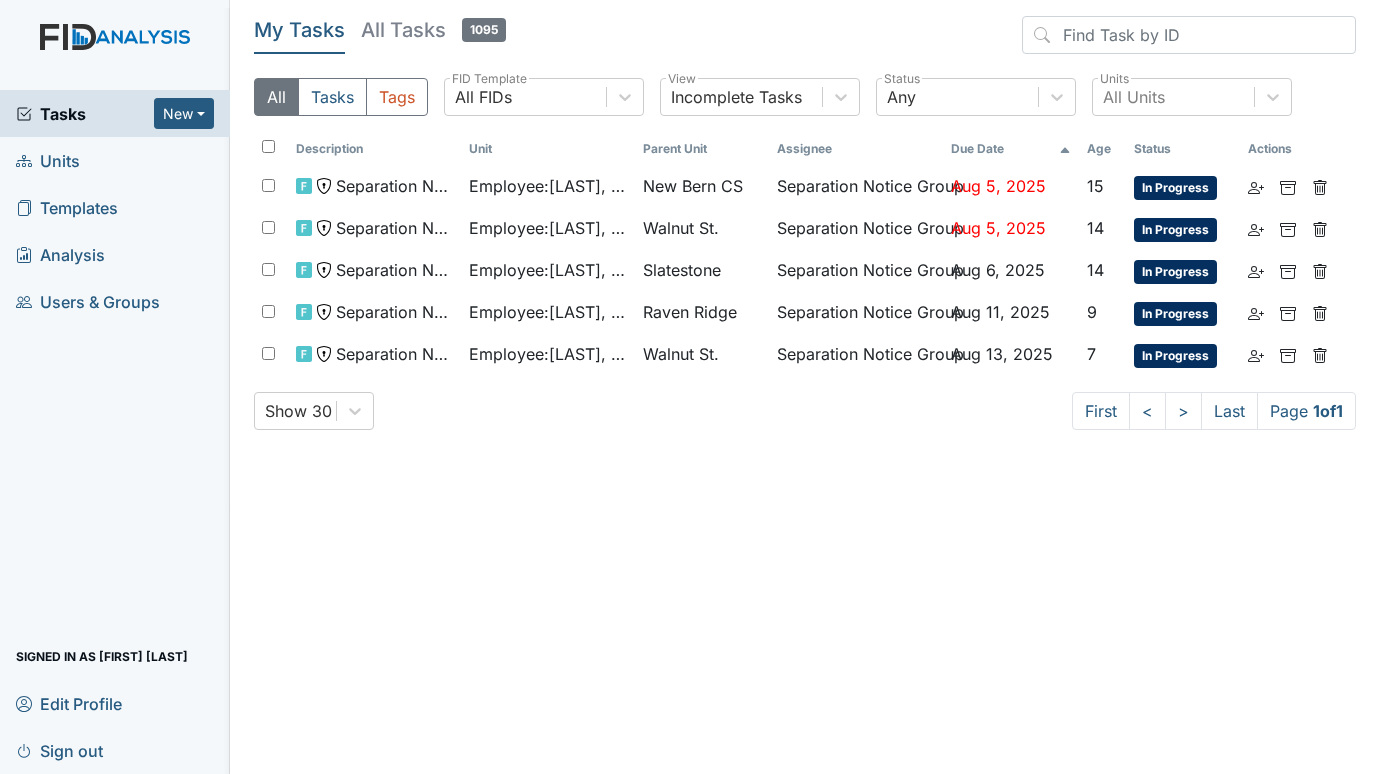click on "Units" at bounding box center (48, 160) 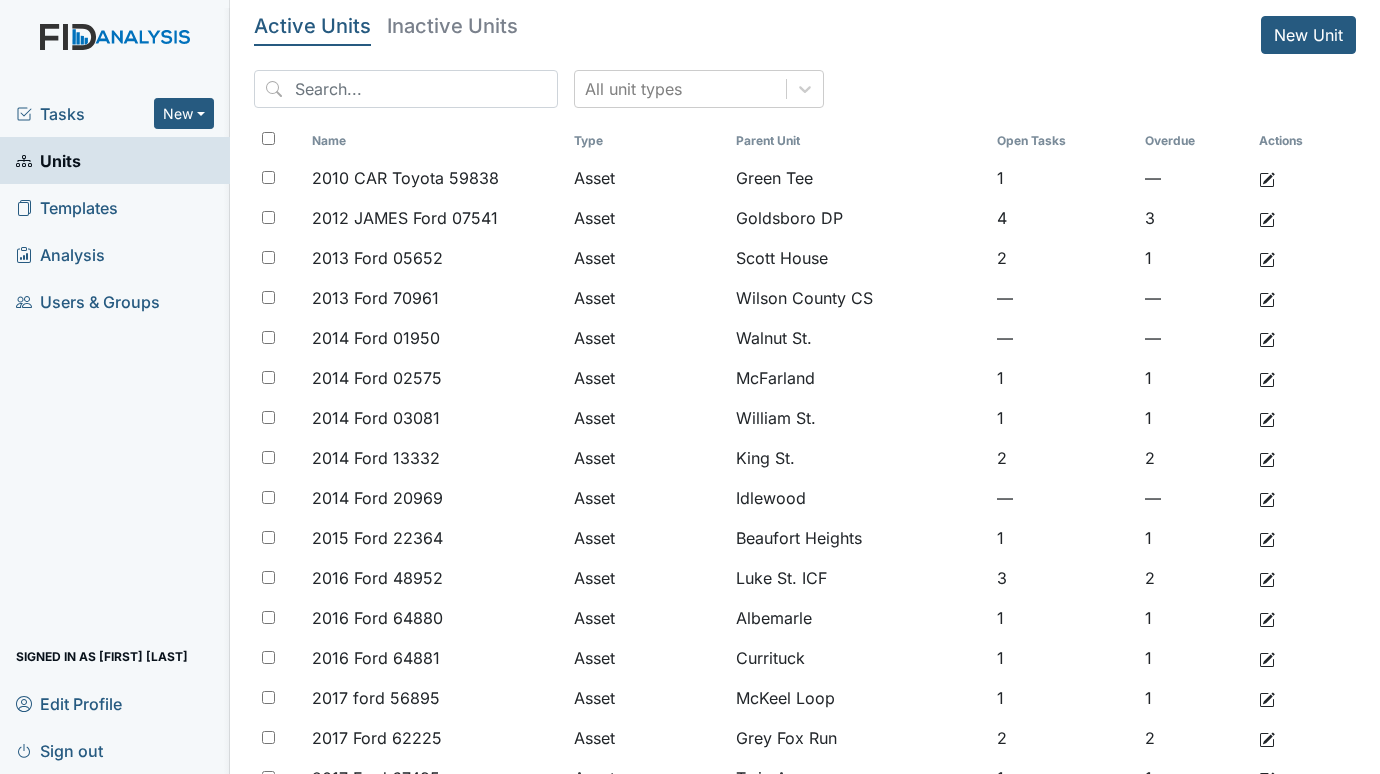 scroll, scrollTop: 0, scrollLeft: 0, axis: both 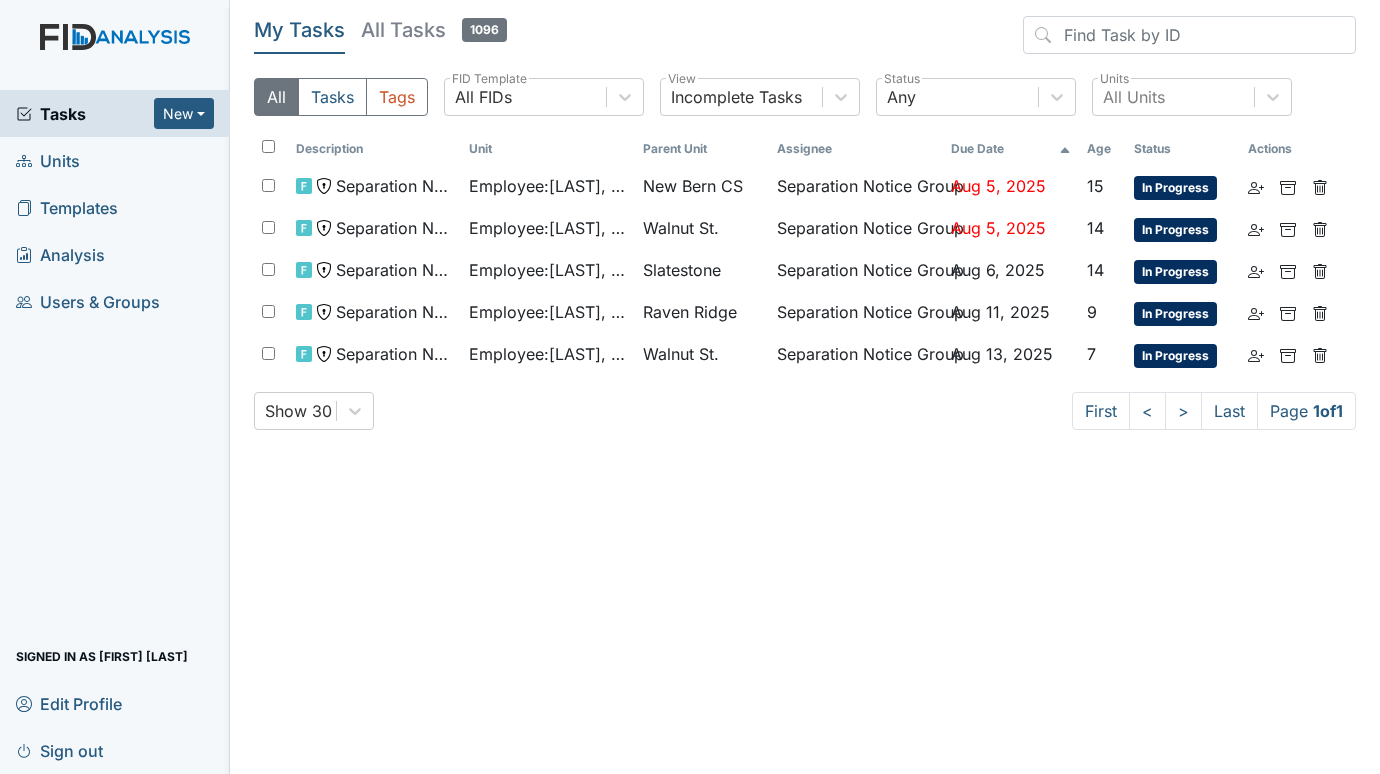 click on "Units" at bounding box center [48, 160] 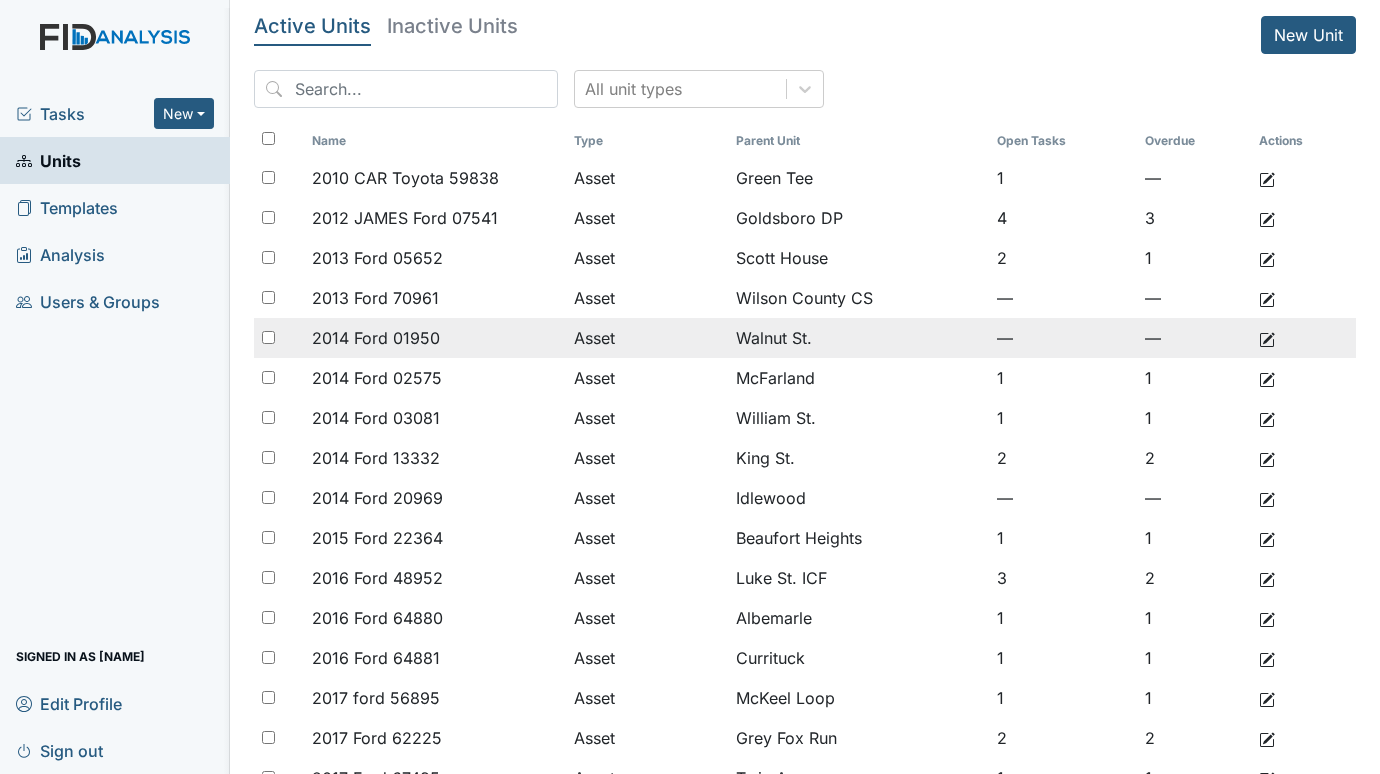 scroll, scrollTop: 0, scrollLeft: 0, axis: both 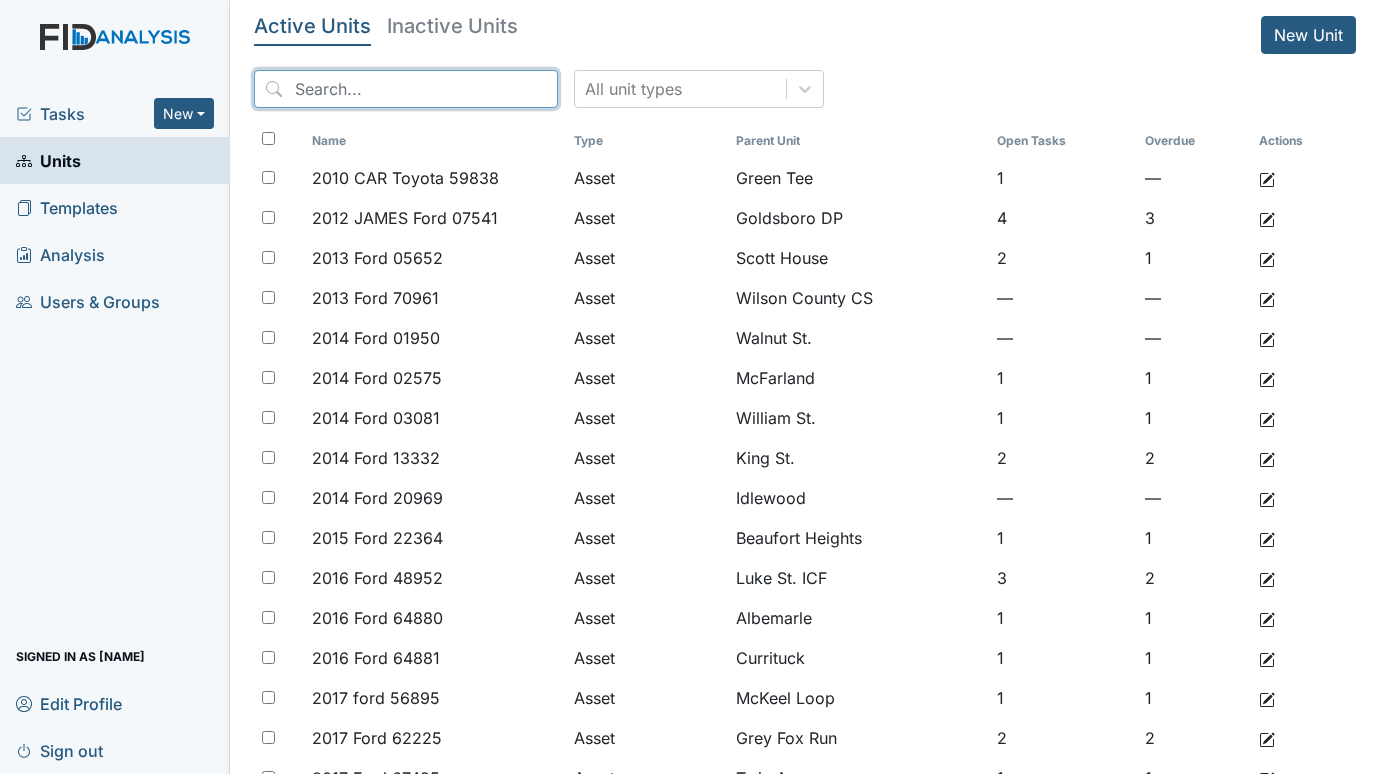 click at bounding box center [406, 89] 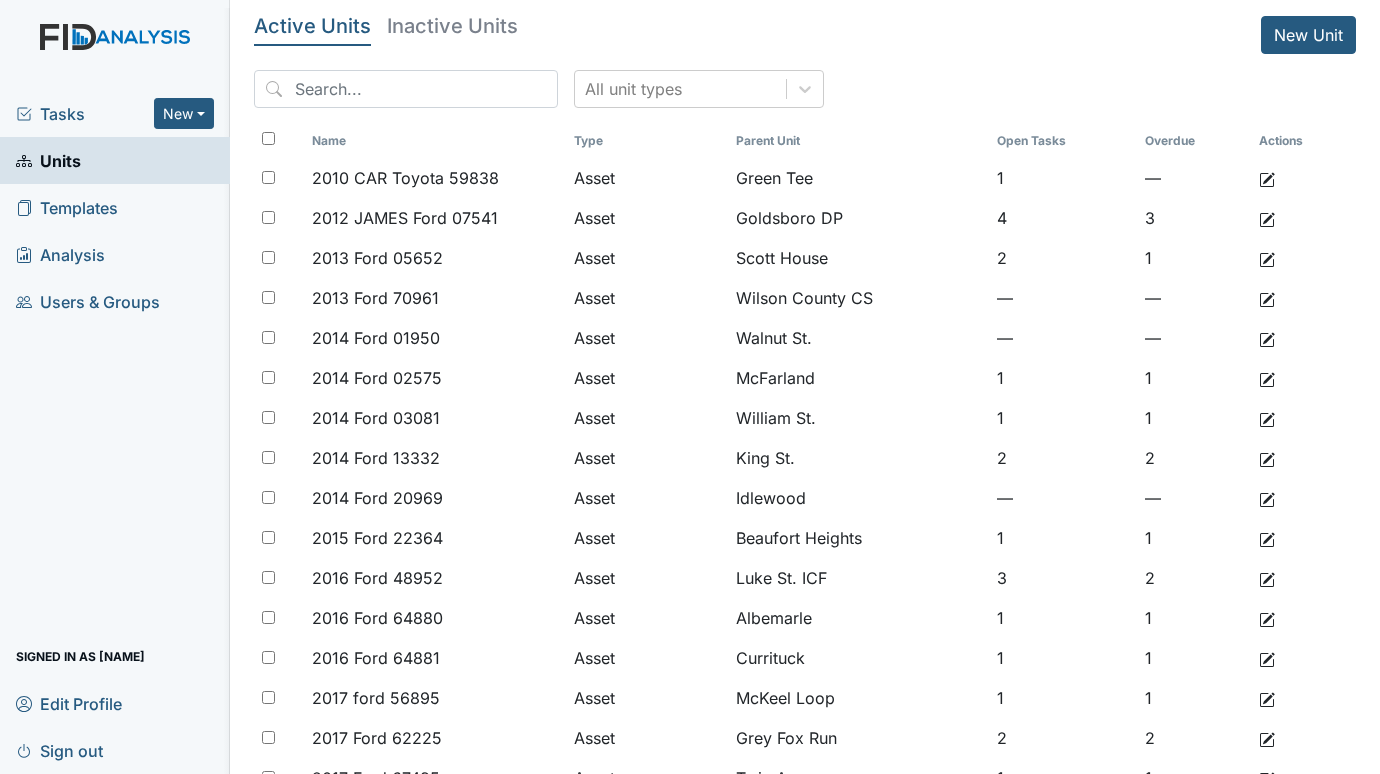 click on "Inactive Units" at bounding box center (452, 26) 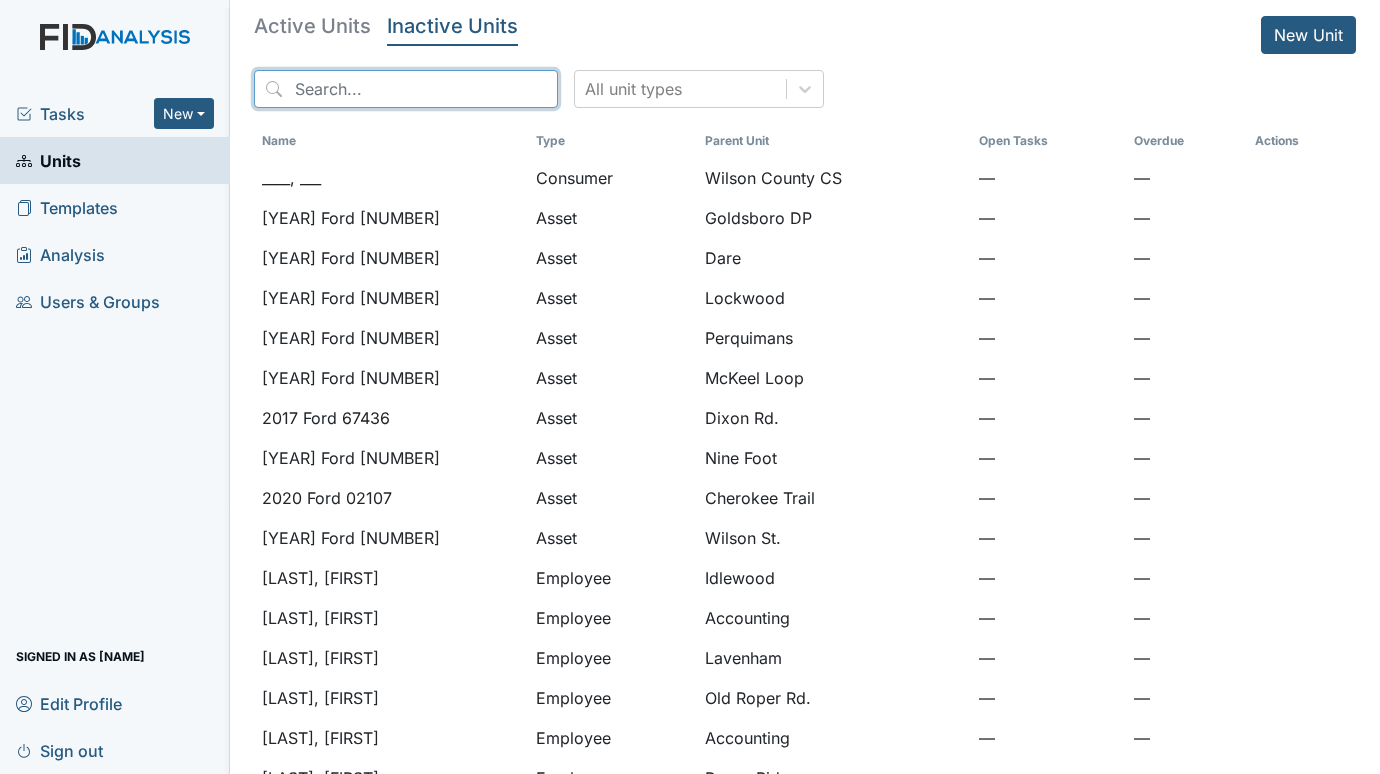 click at bounding box center [406, 89] 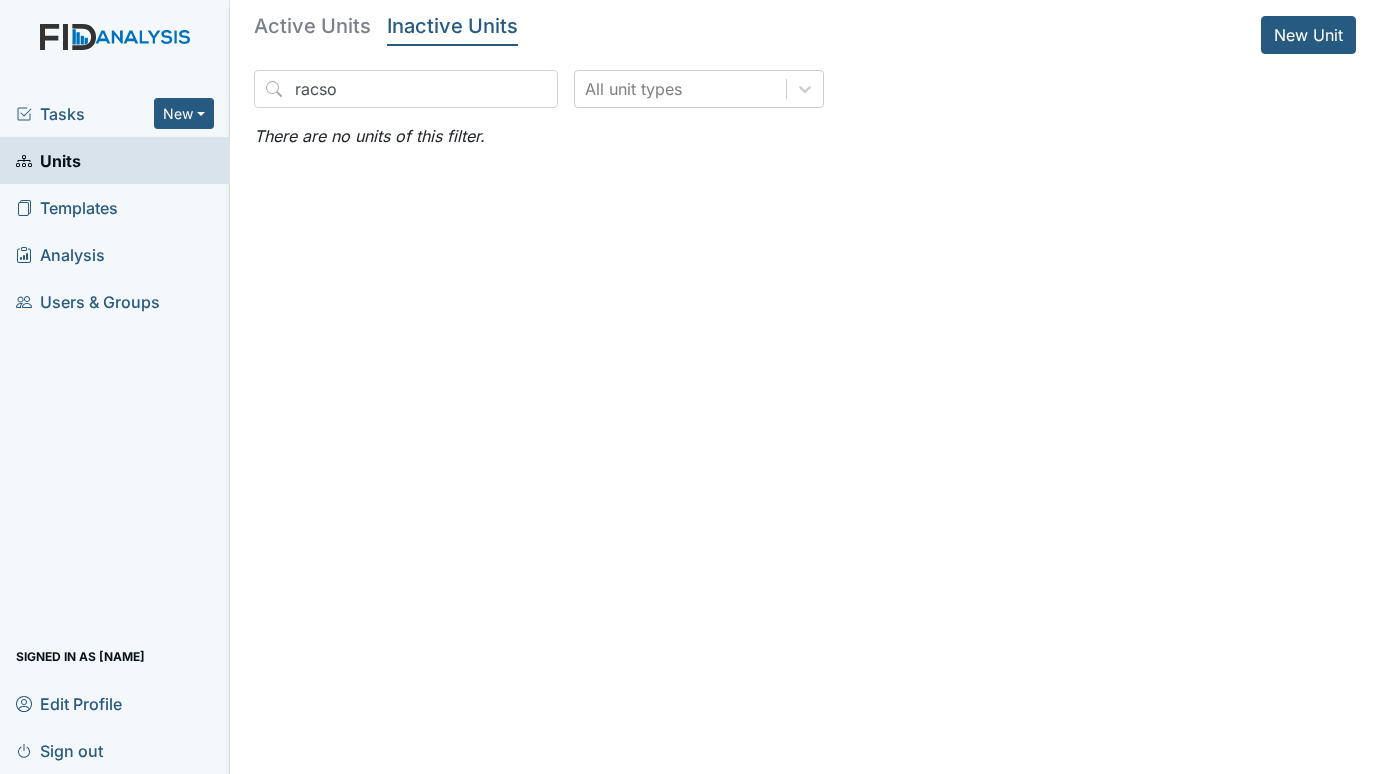 click on "Inactive Units" at bounding box center [452, 26] 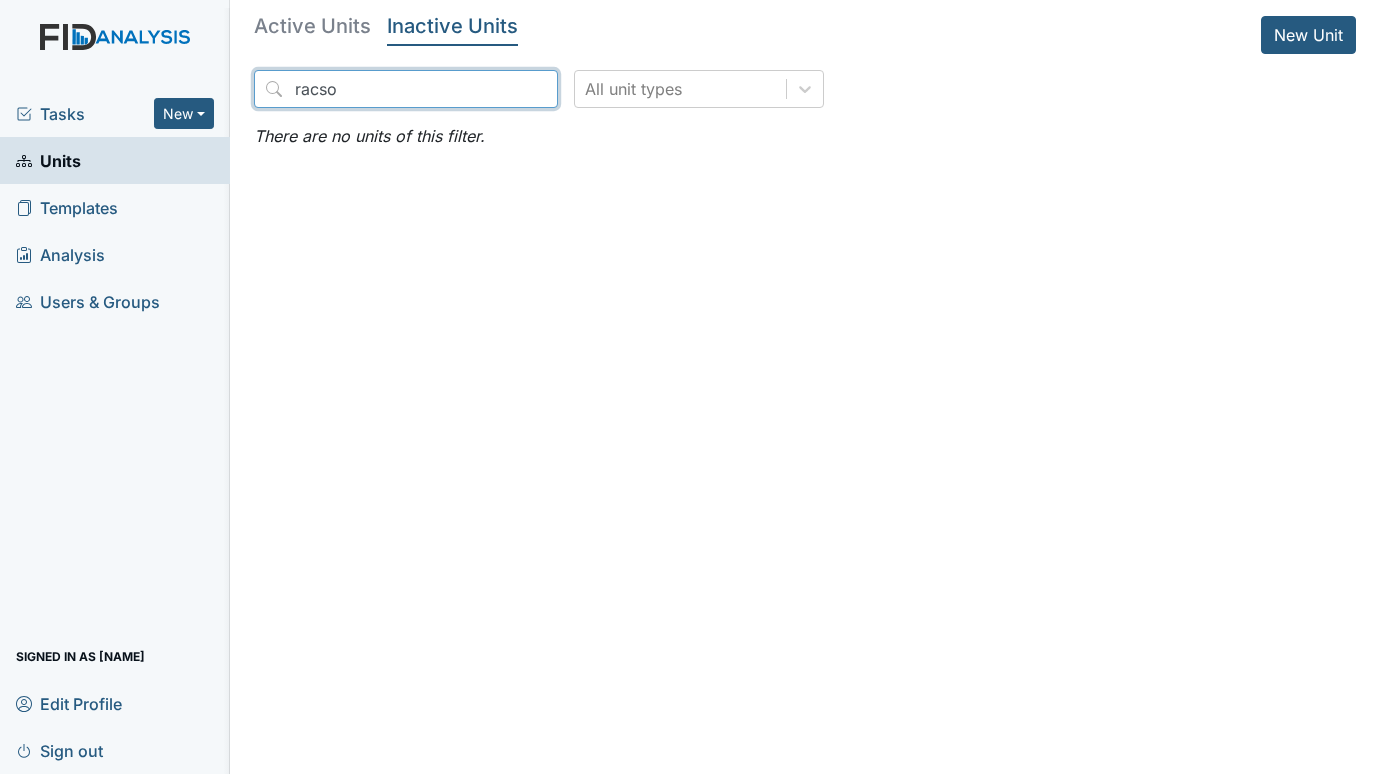 click on "racso" at bounding box center (406, 89) 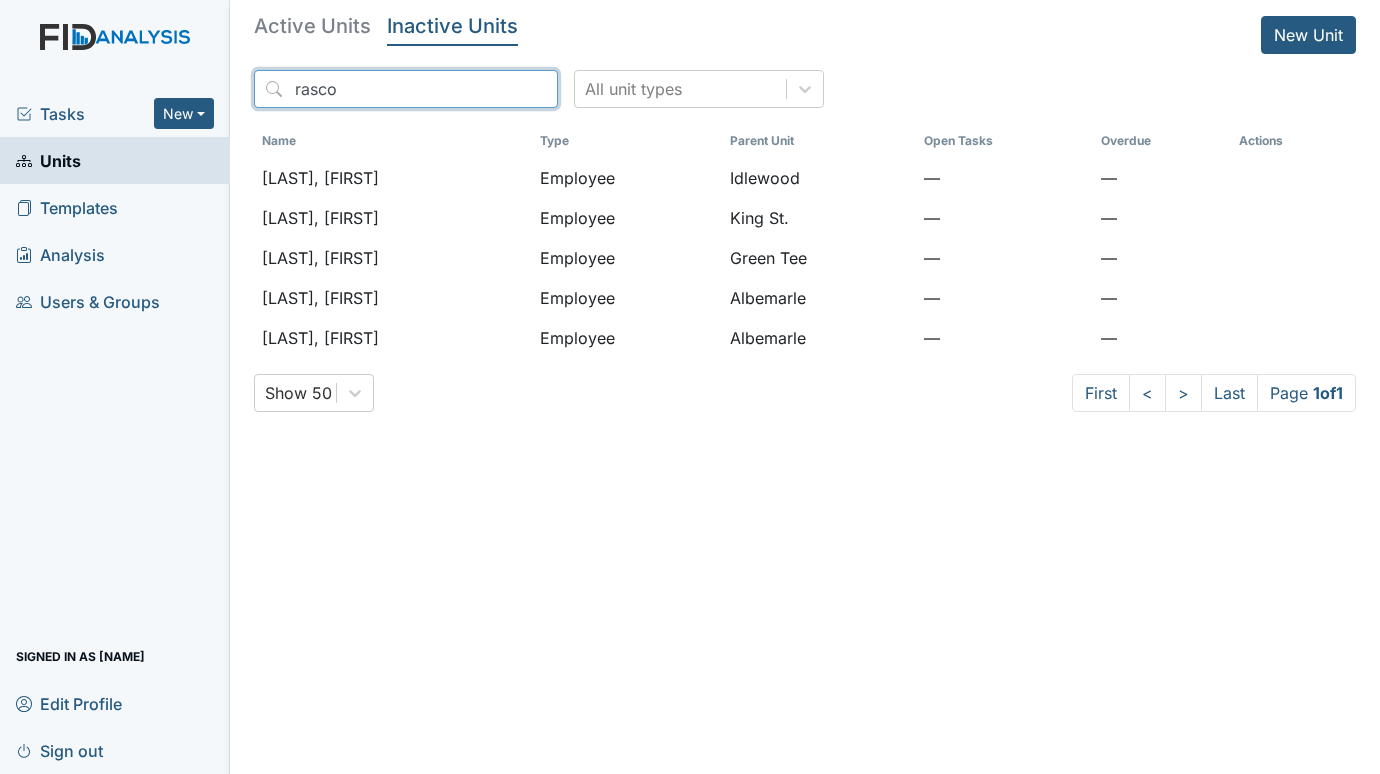 type on "rasco" 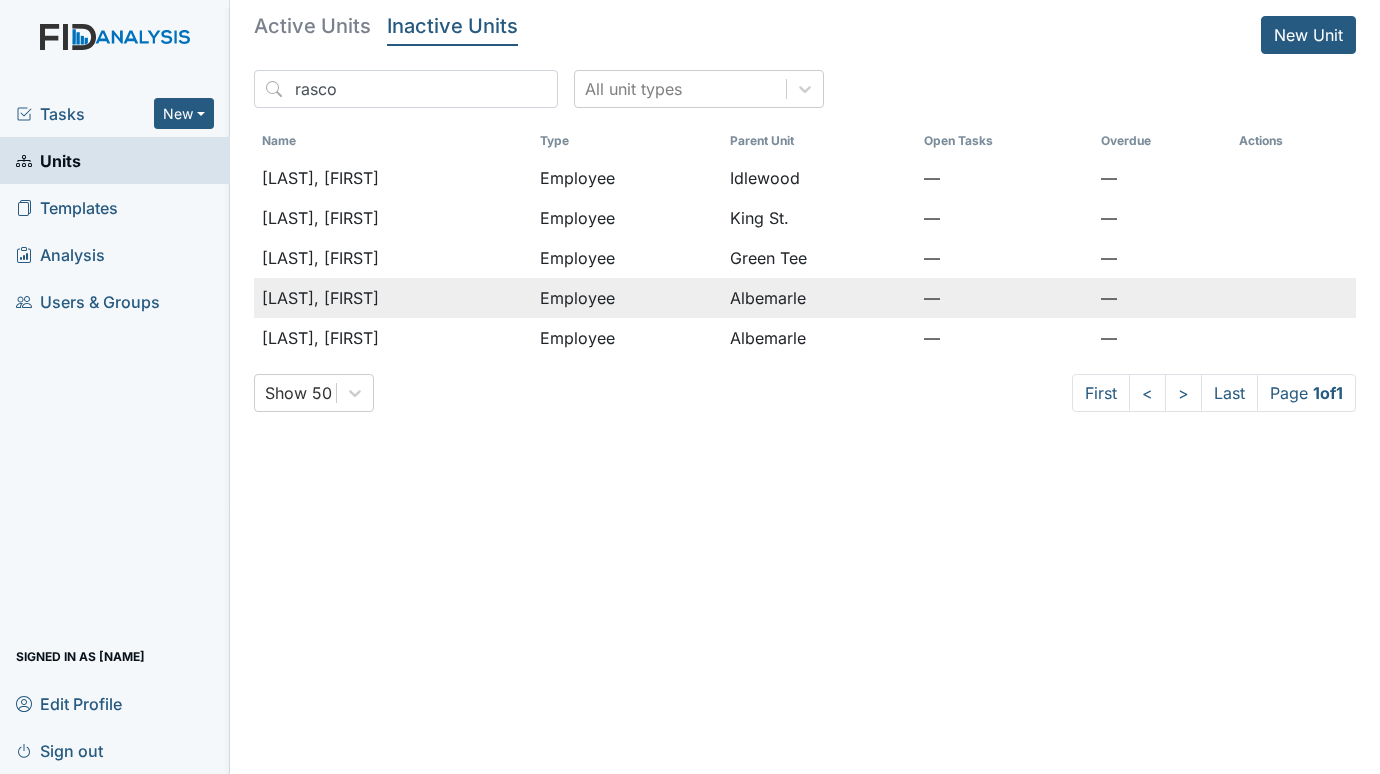 click on "Rascoe, Shavonda" at bounding box center (393, 298) 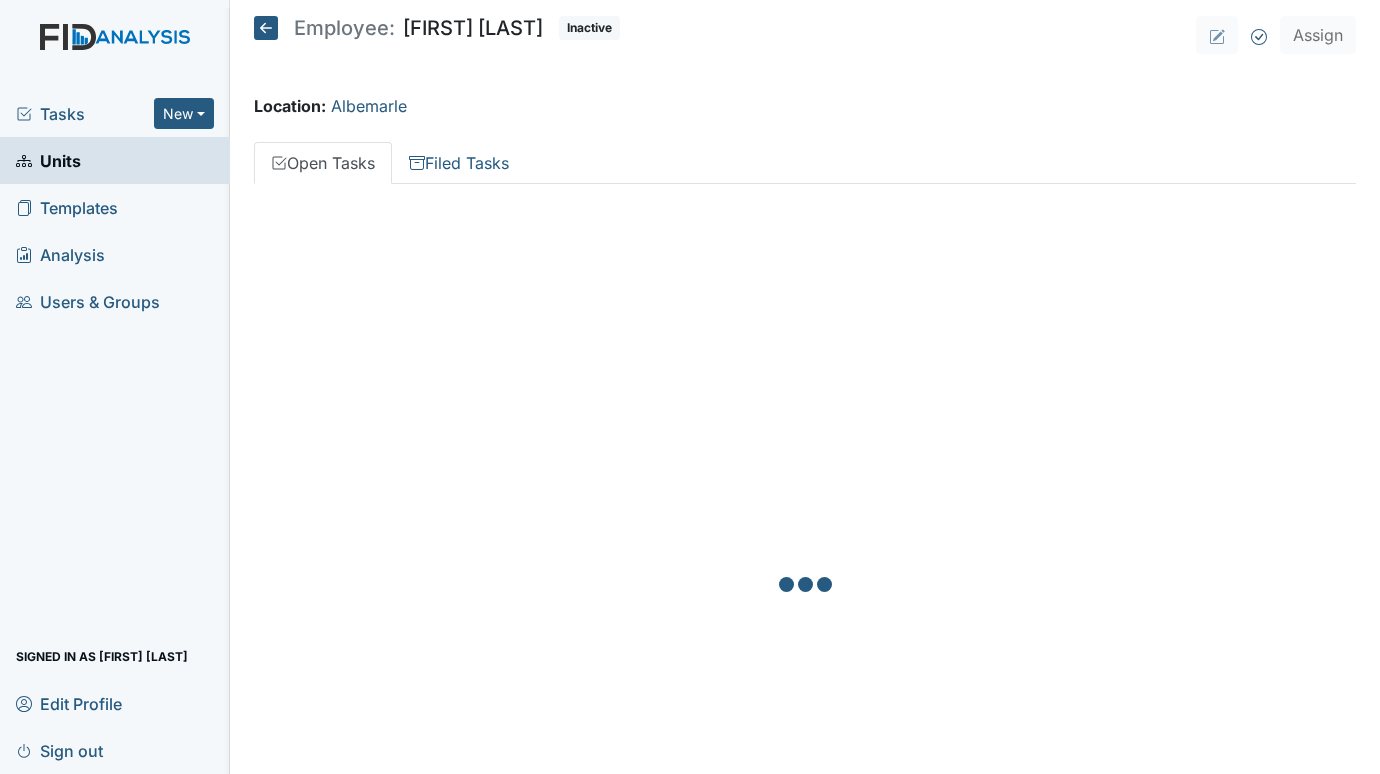 scroll, scrollTop: 0, scrollLeft: 0, axis: both 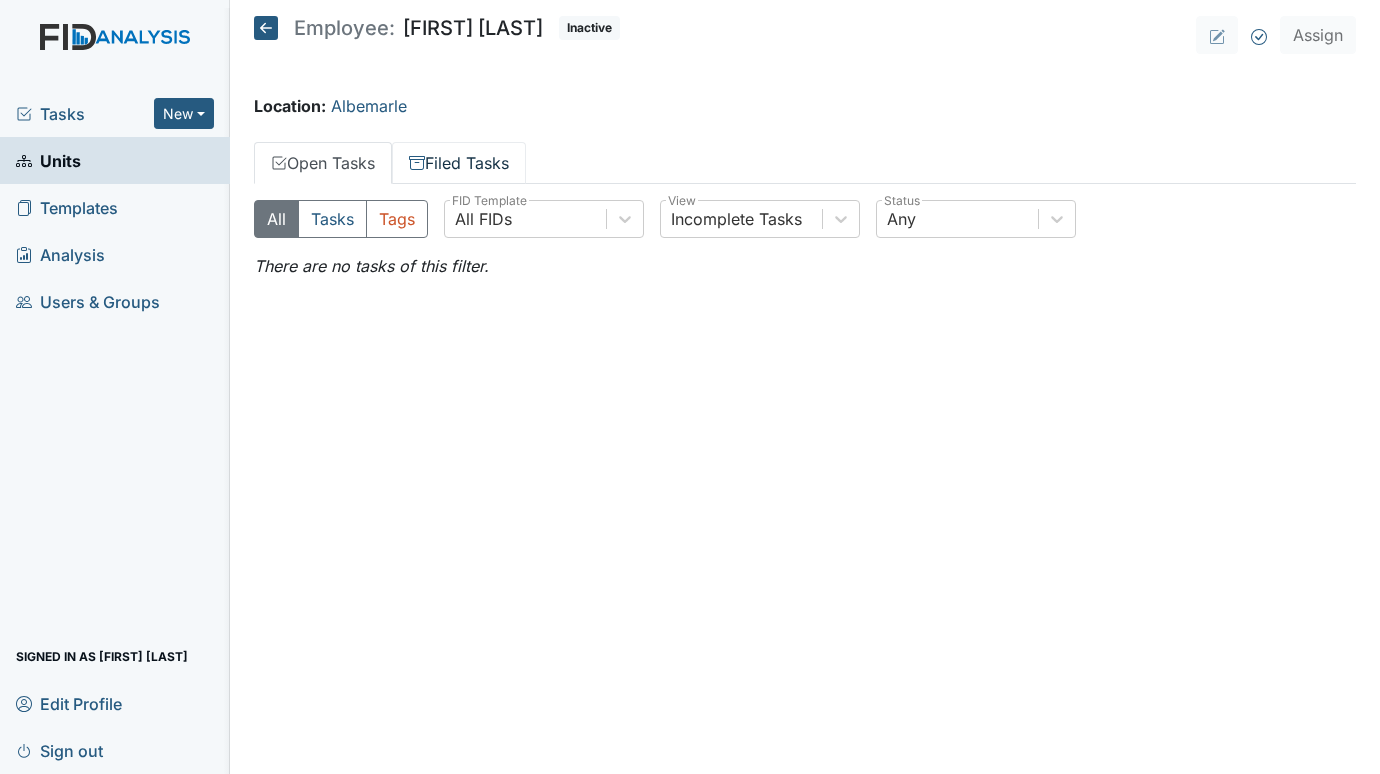 click on "Filed Tasks" at bounding box center (459, 163) 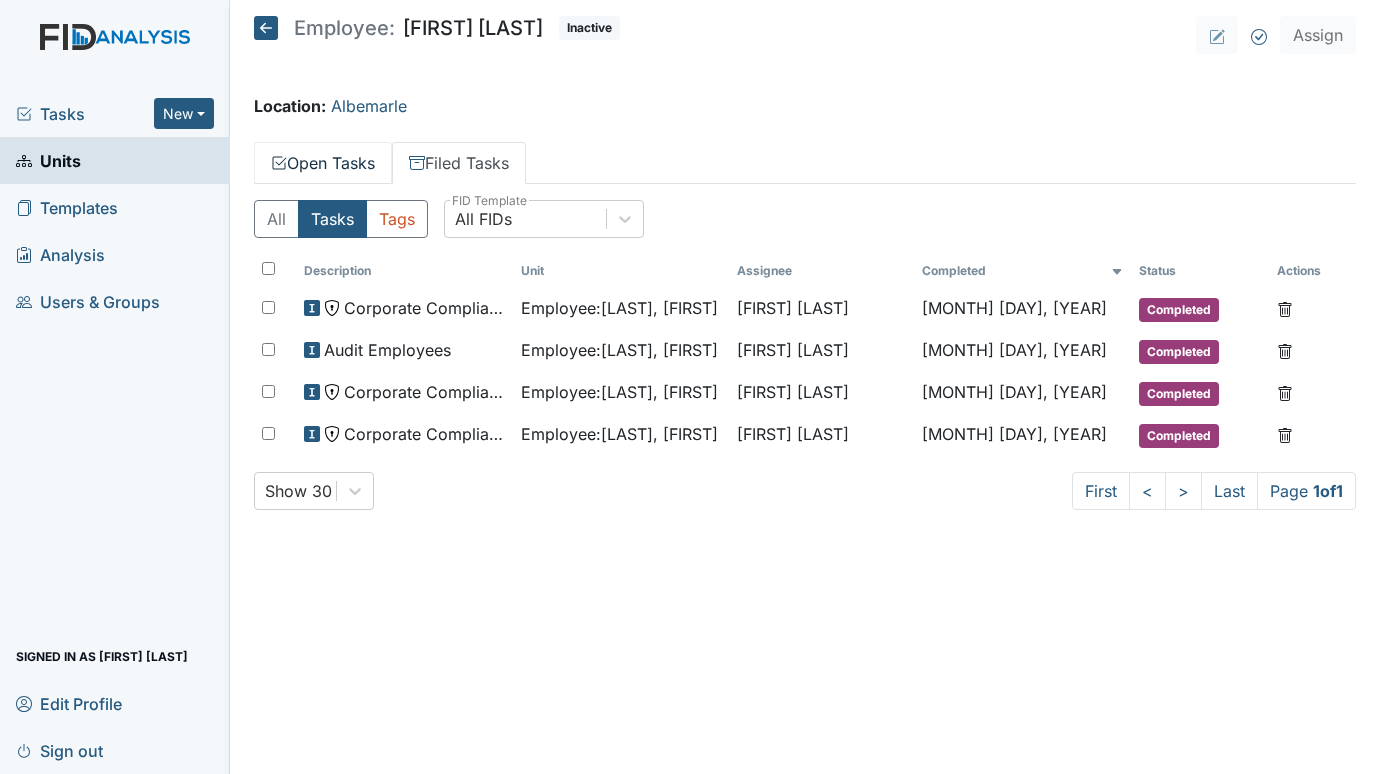 click on "Open Tasks" at bounding box center (323, 163) 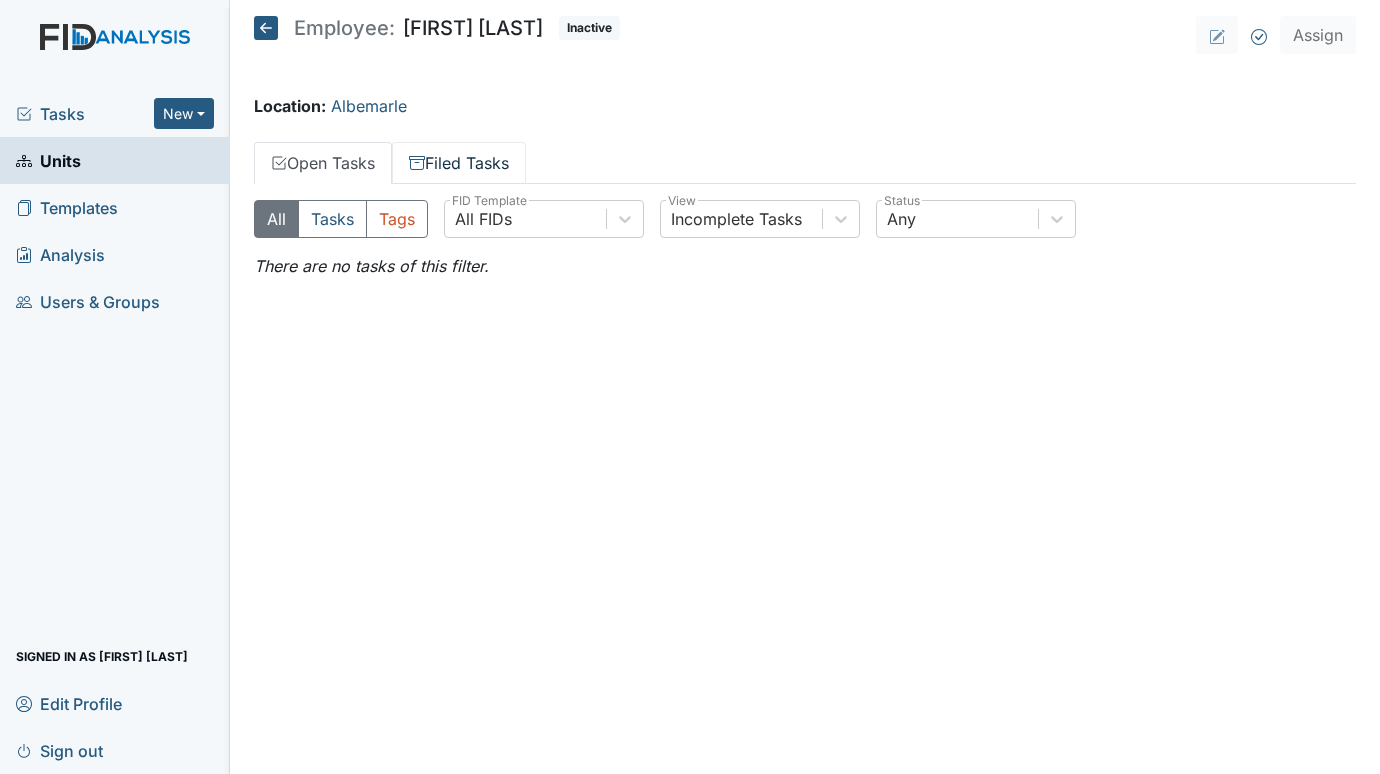 click on "Filed Tasks" at bounding box center [459, 163] 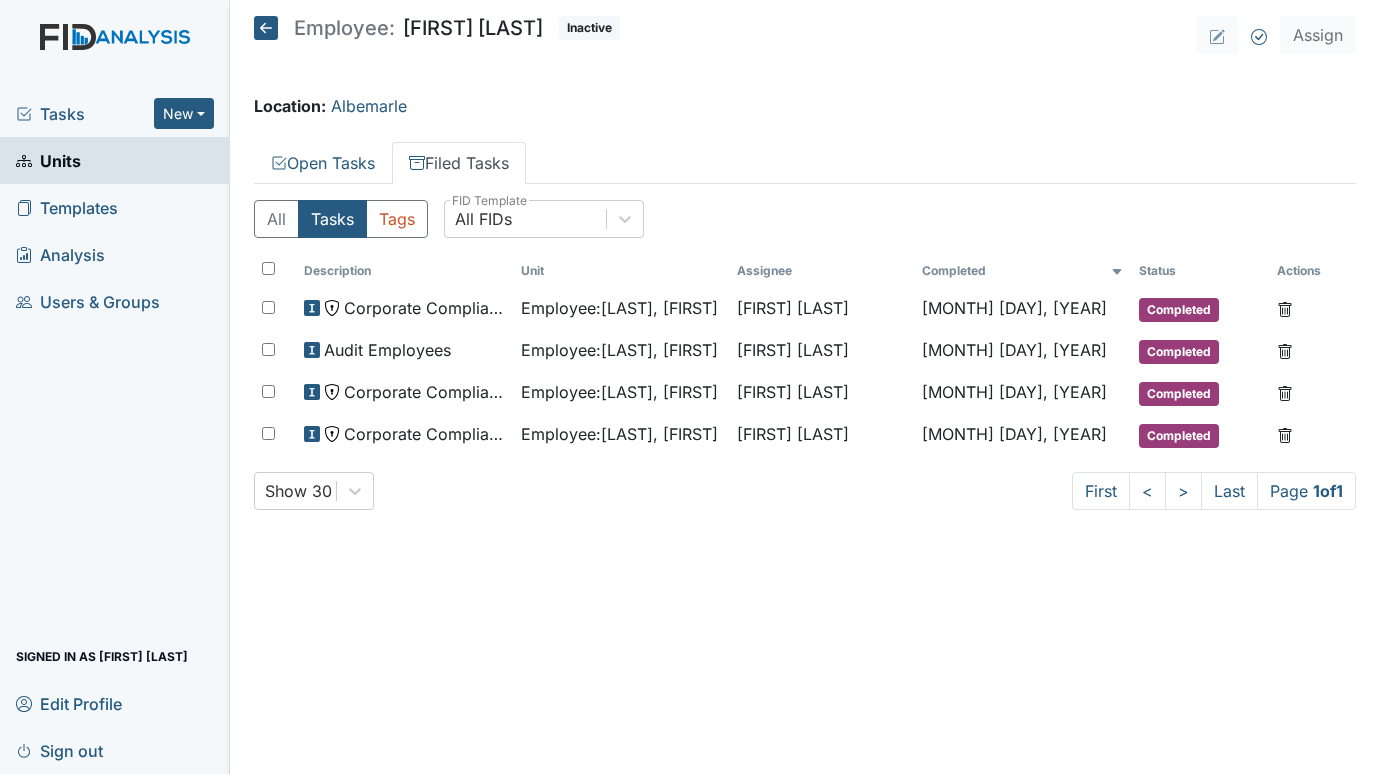 click on "Units" at bounding box center [48, 160] 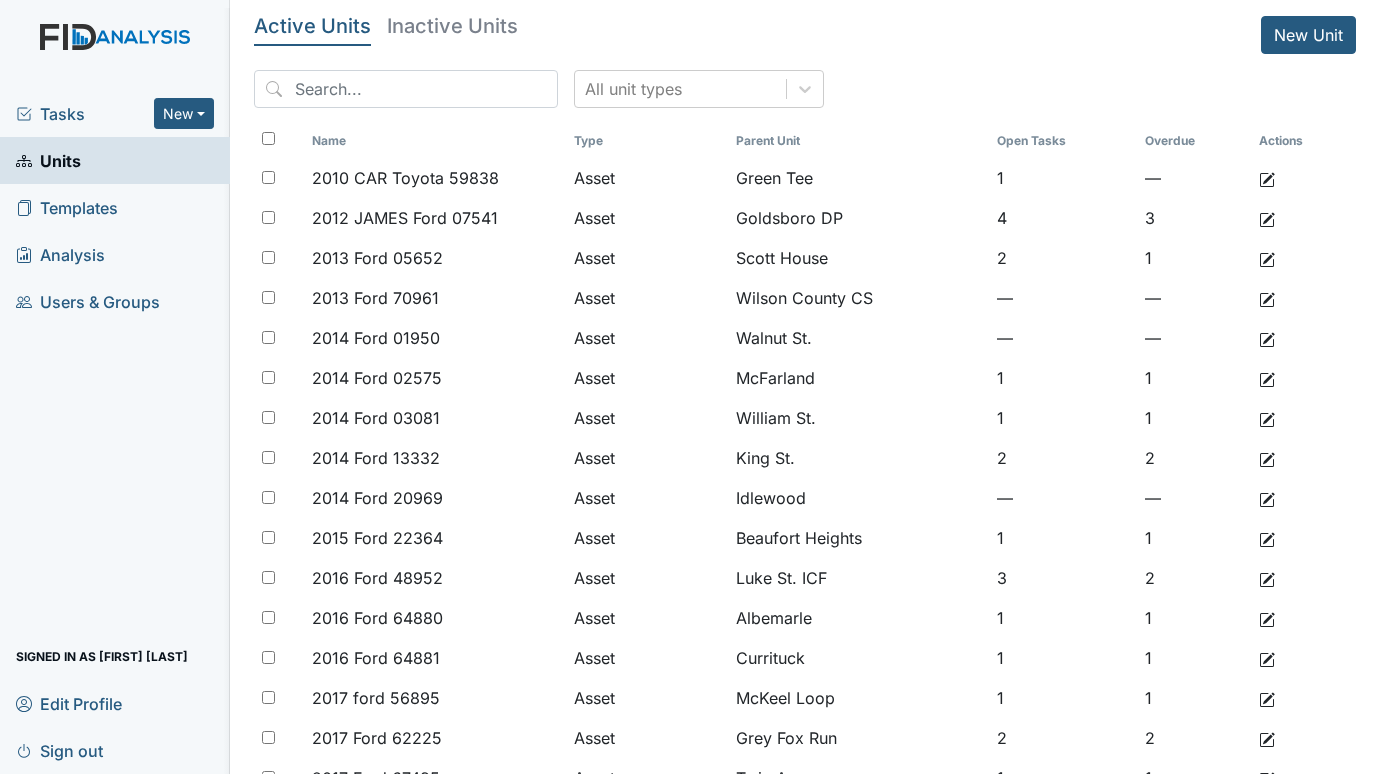 scroll, scrollTop: 0, scrollLeft: 0, axis: both 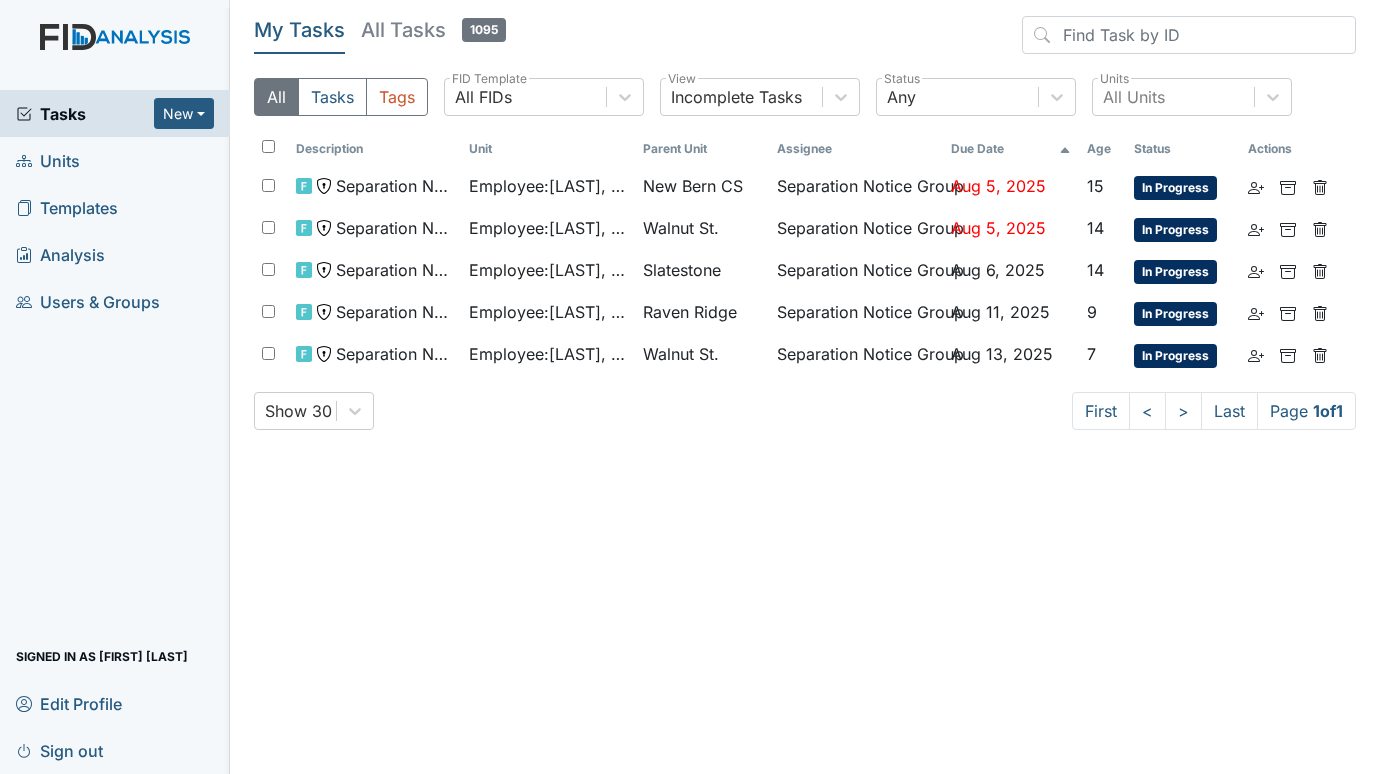 click on "Units" at bounding box center [48, 160] 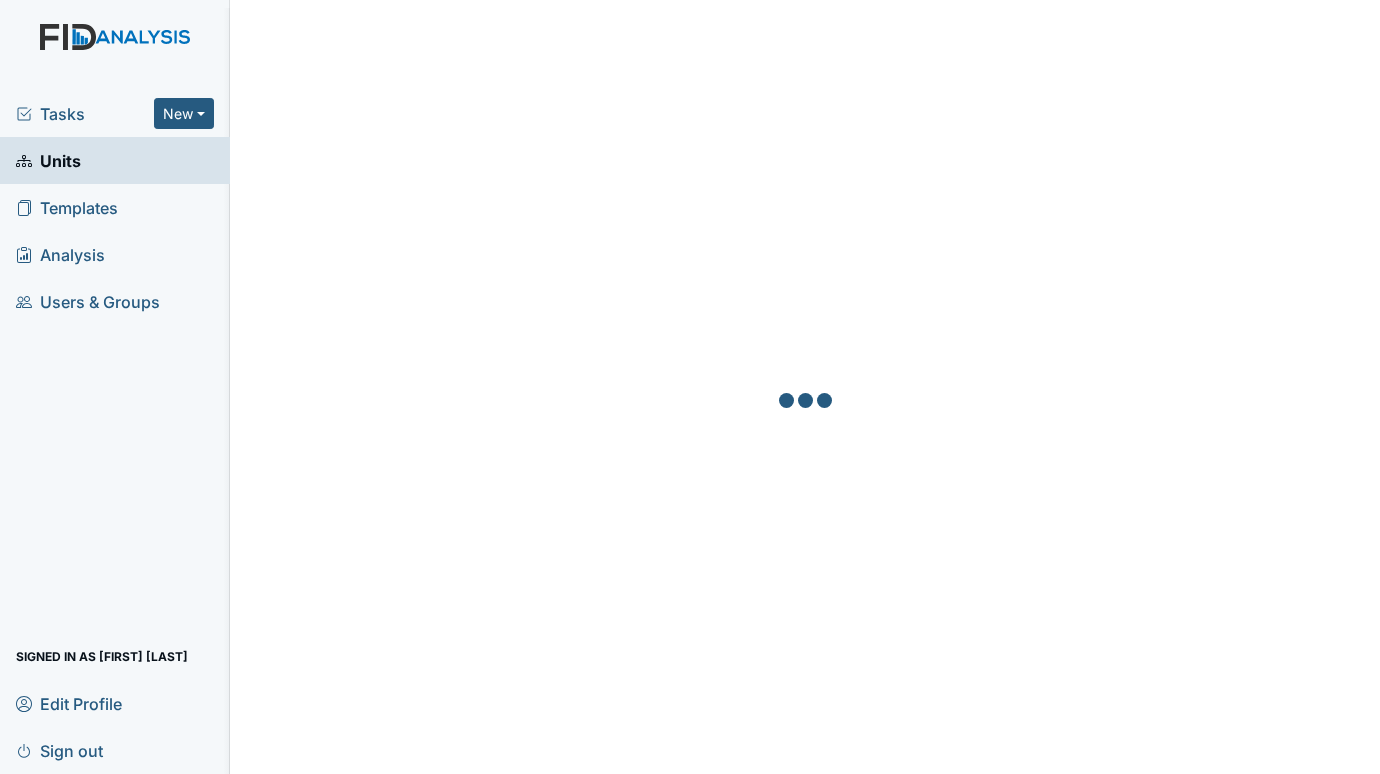 scroll, scrollTop: 0, scrollLeft: 0, axis: both 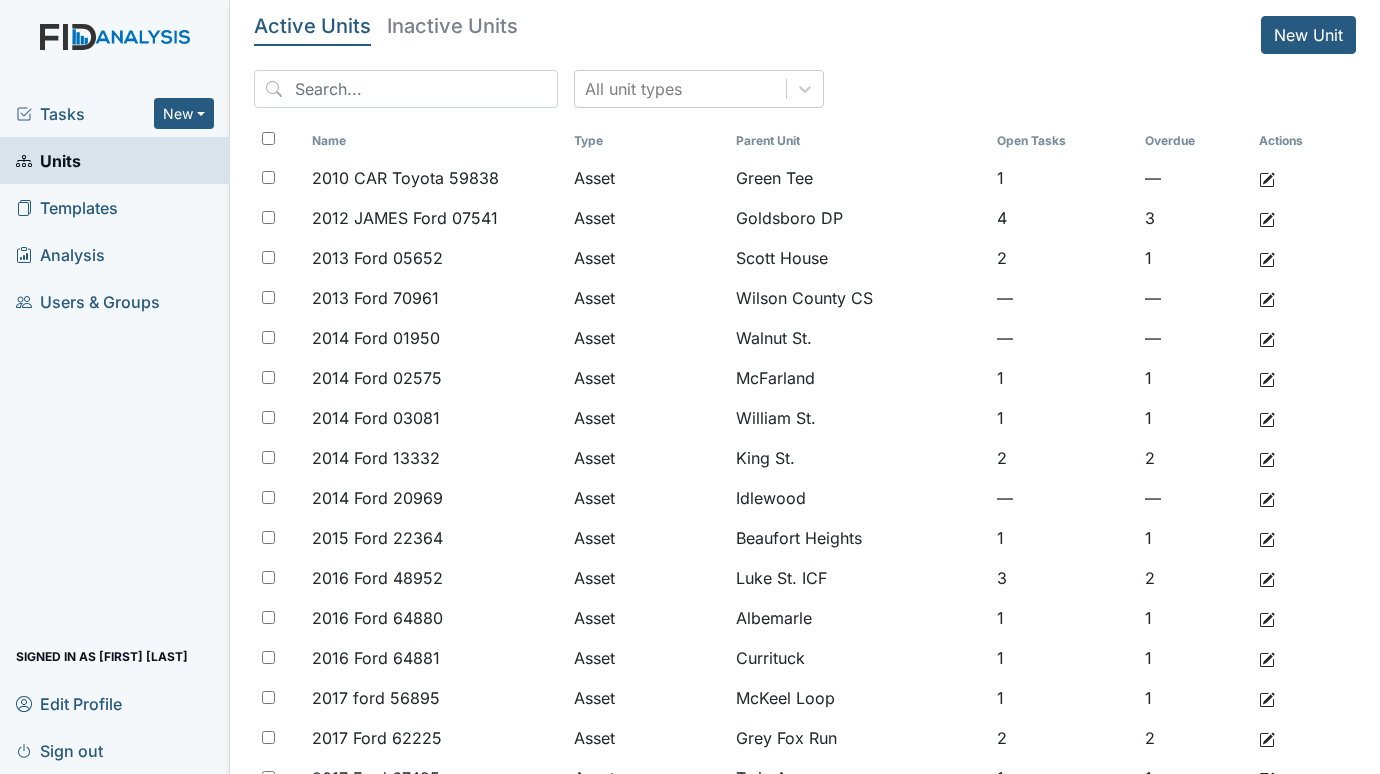 drag, startPoint x: 21, startPoint y: 517, endPoint x: 37, endPoint y: 502, distance: 21.931713 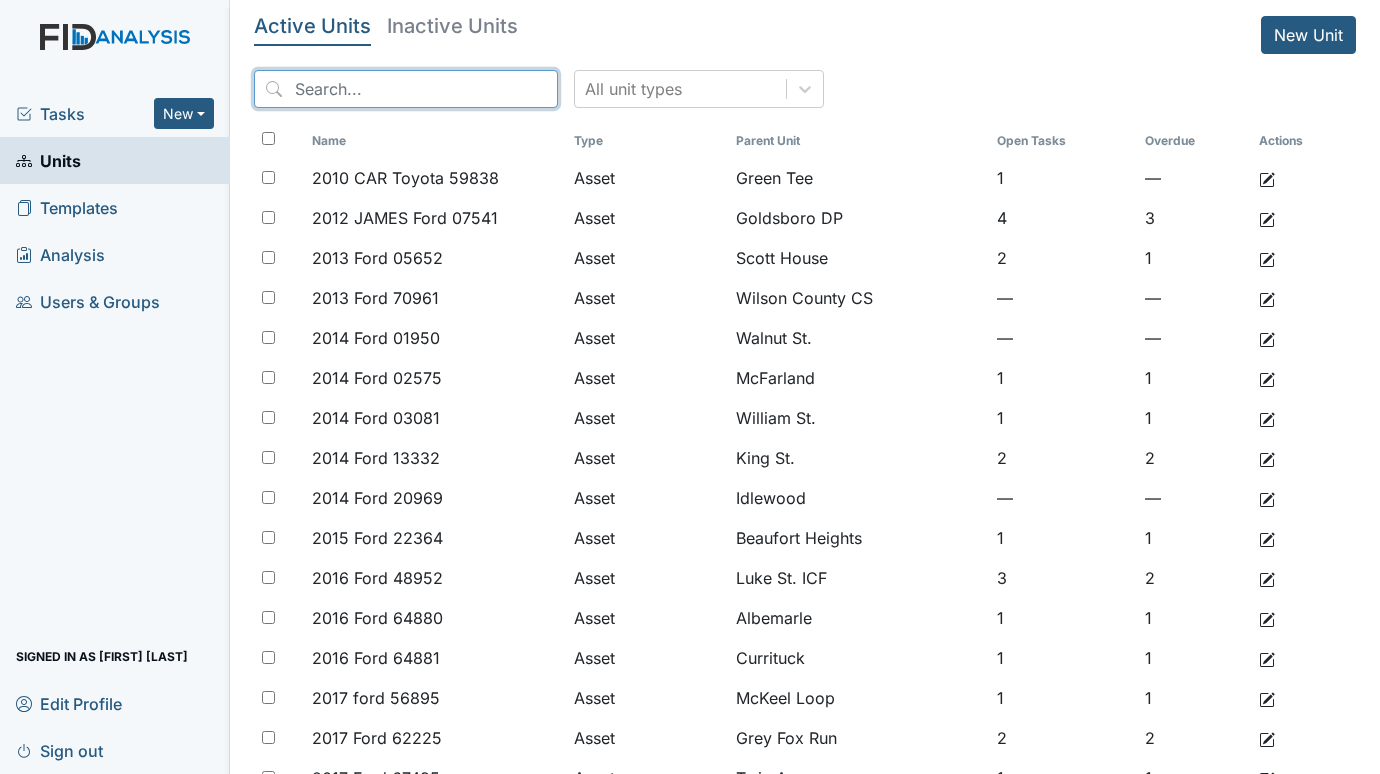 click at bounding box center (406, 89) 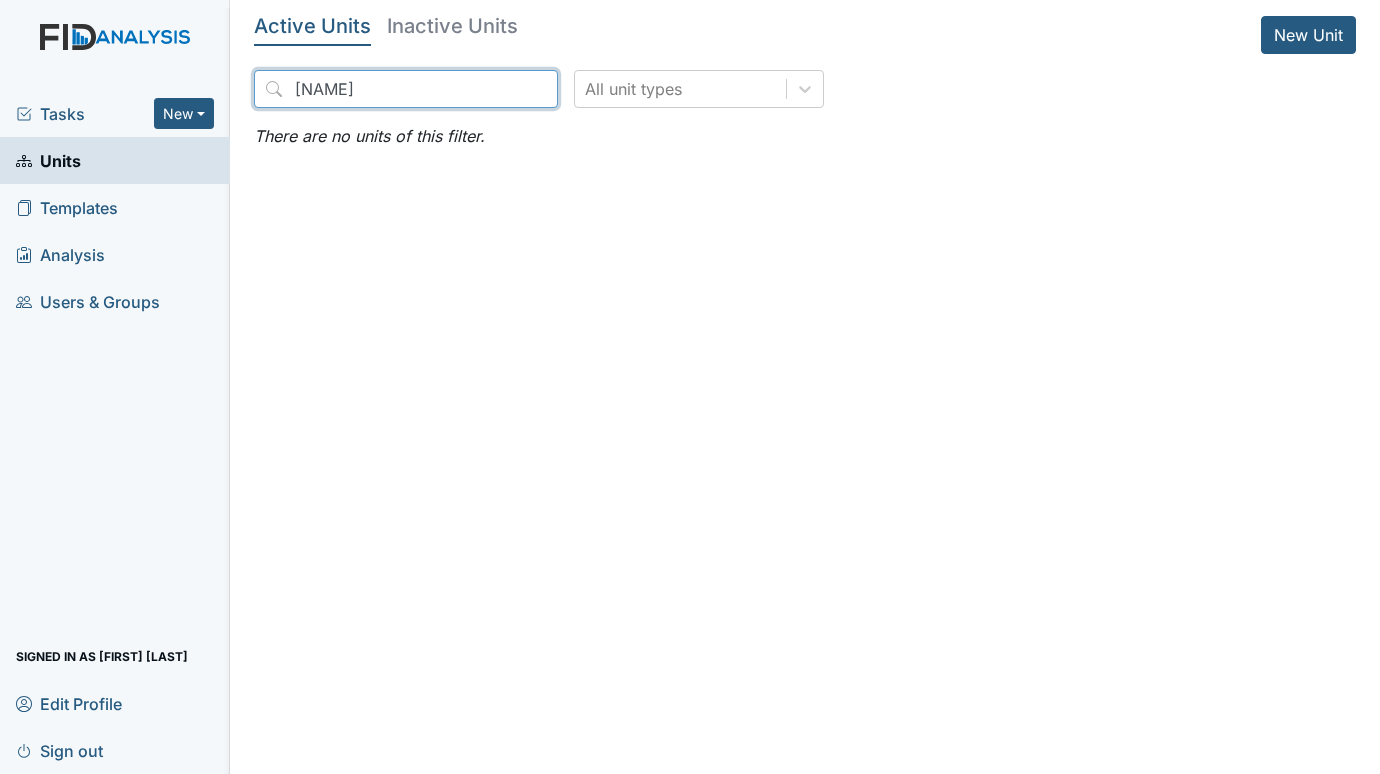 type on "cary" 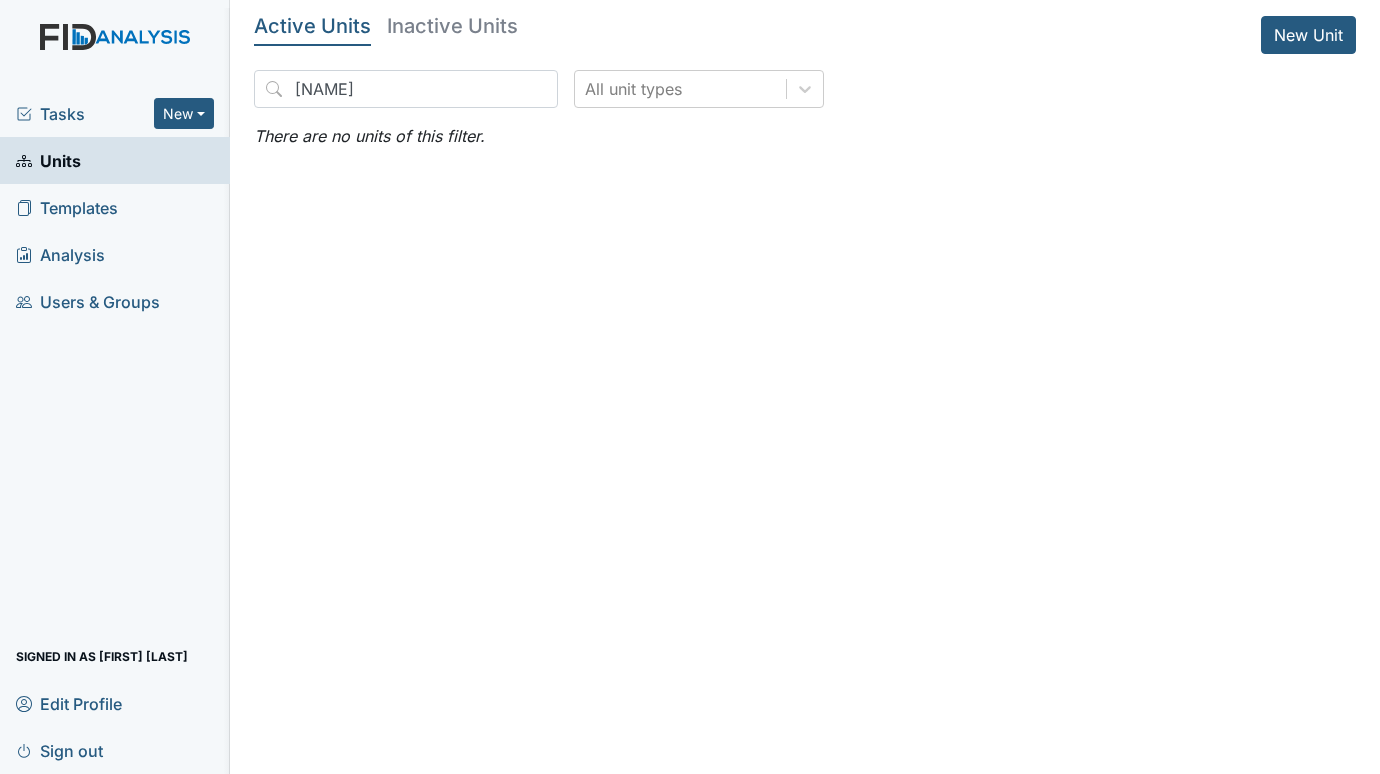 click on "Inactive Units" at bounding box center [452, 26] 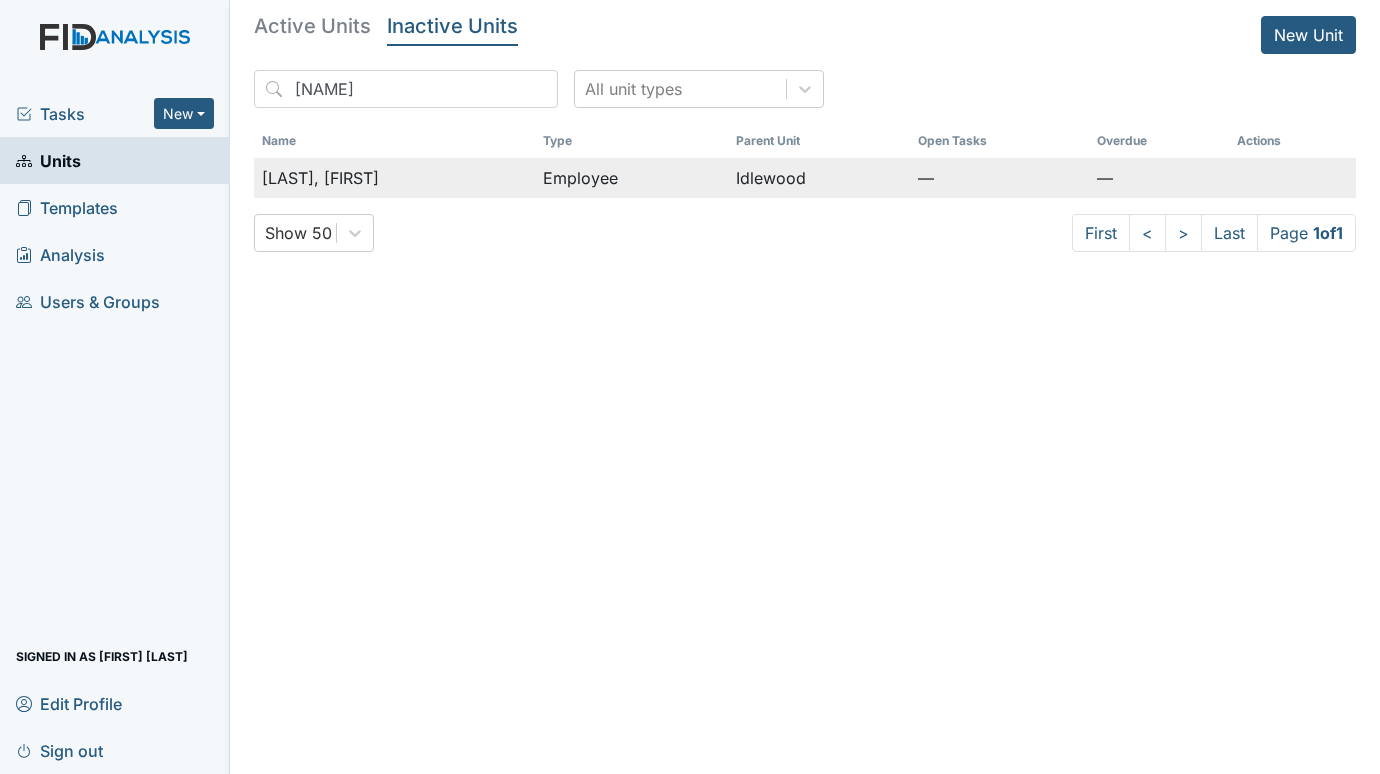 click on "Employee" at bounding box center [631, 178] 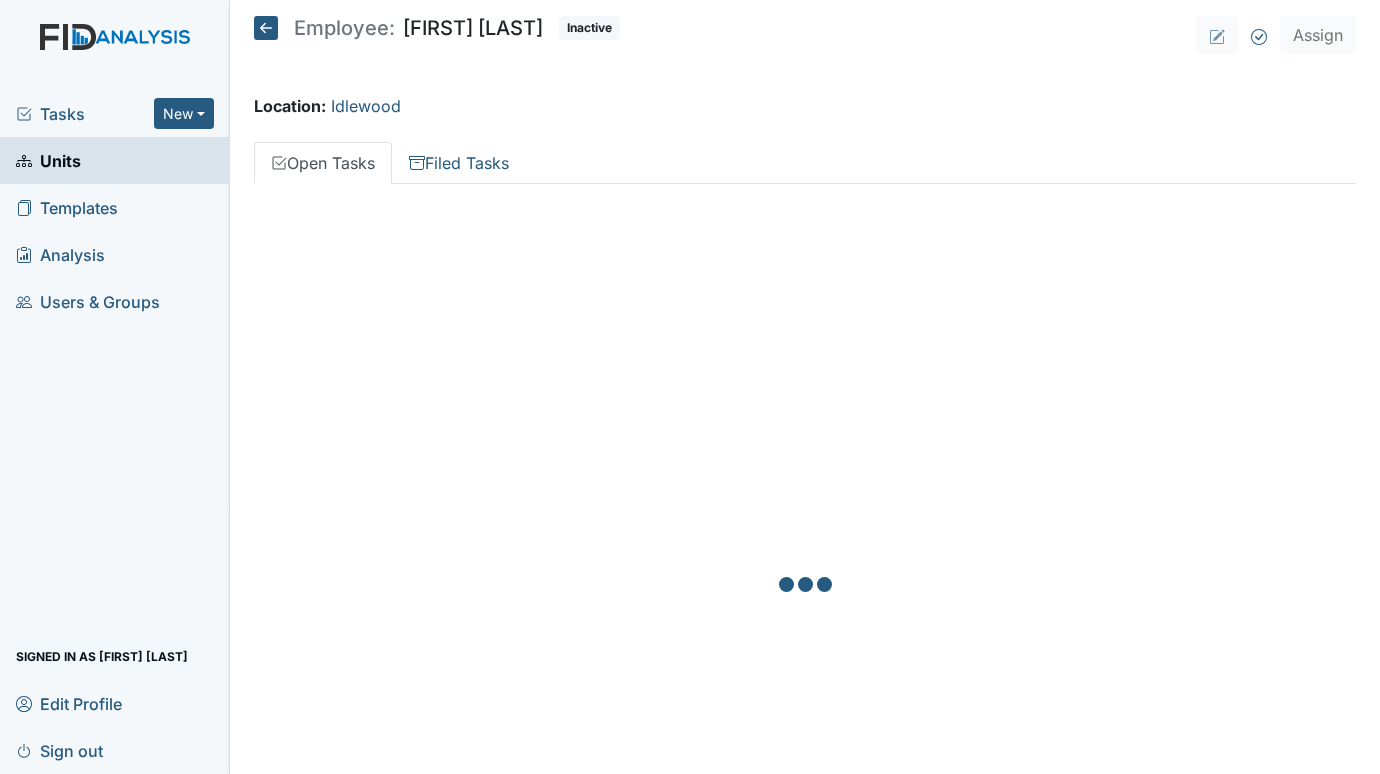 scroll, scrollTop: 0, scrollLeft: 0, axis: both 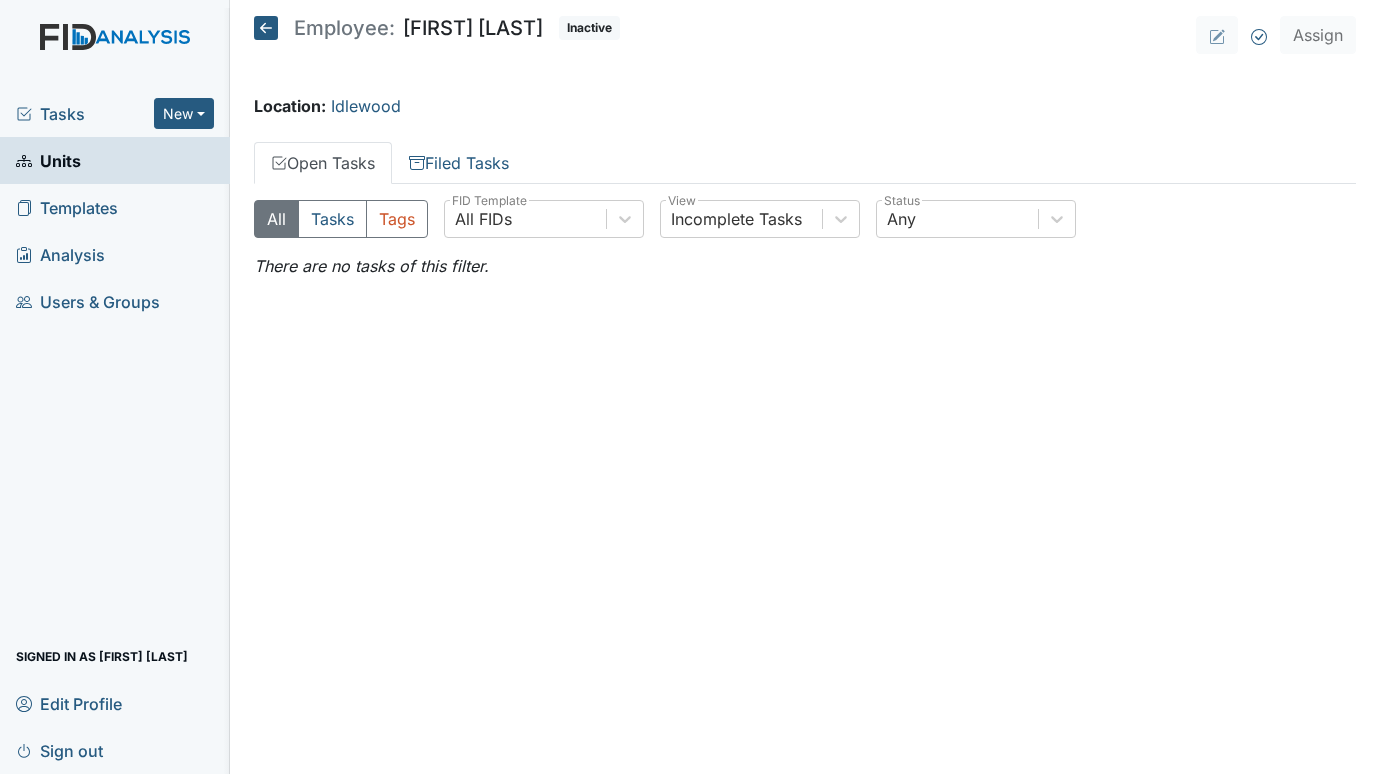 click 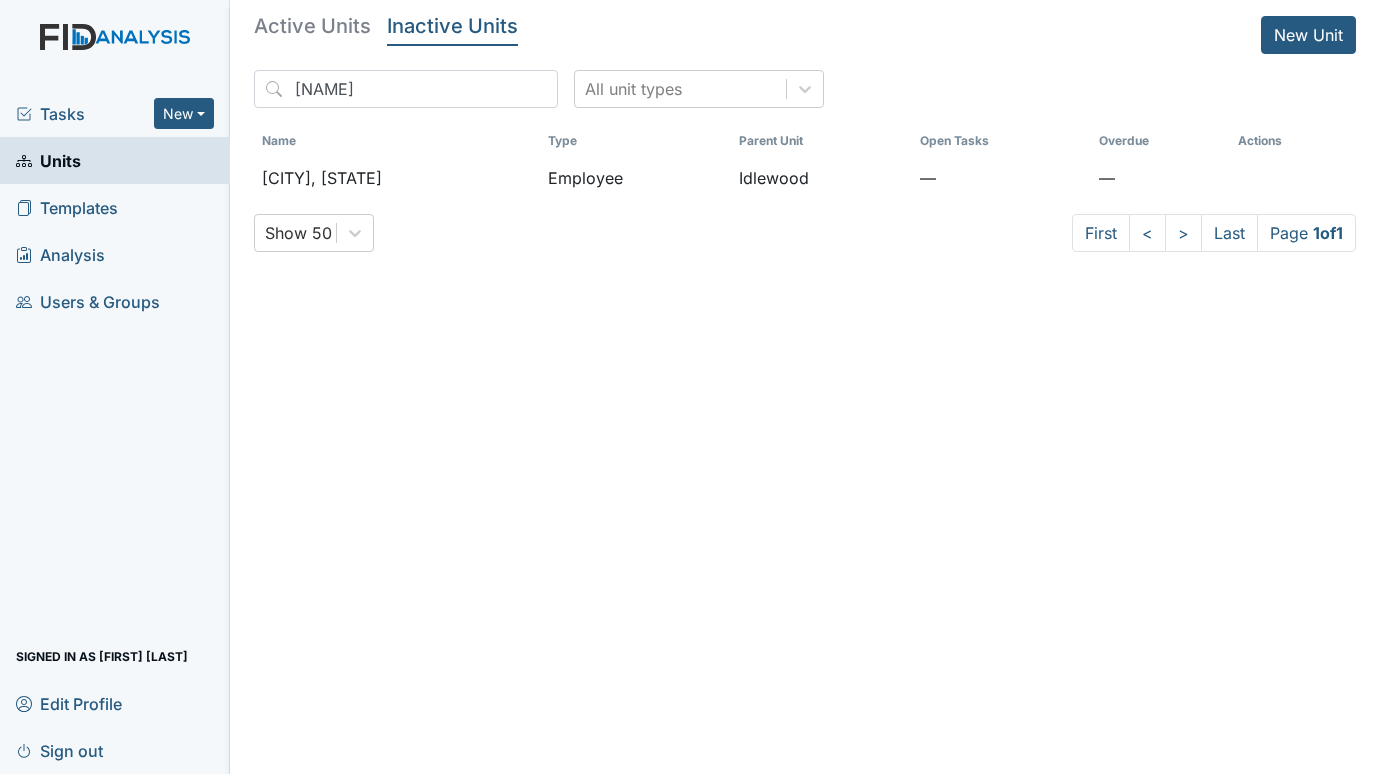scroll, scrollTop: 0, scrollLeft: 0, axis: both 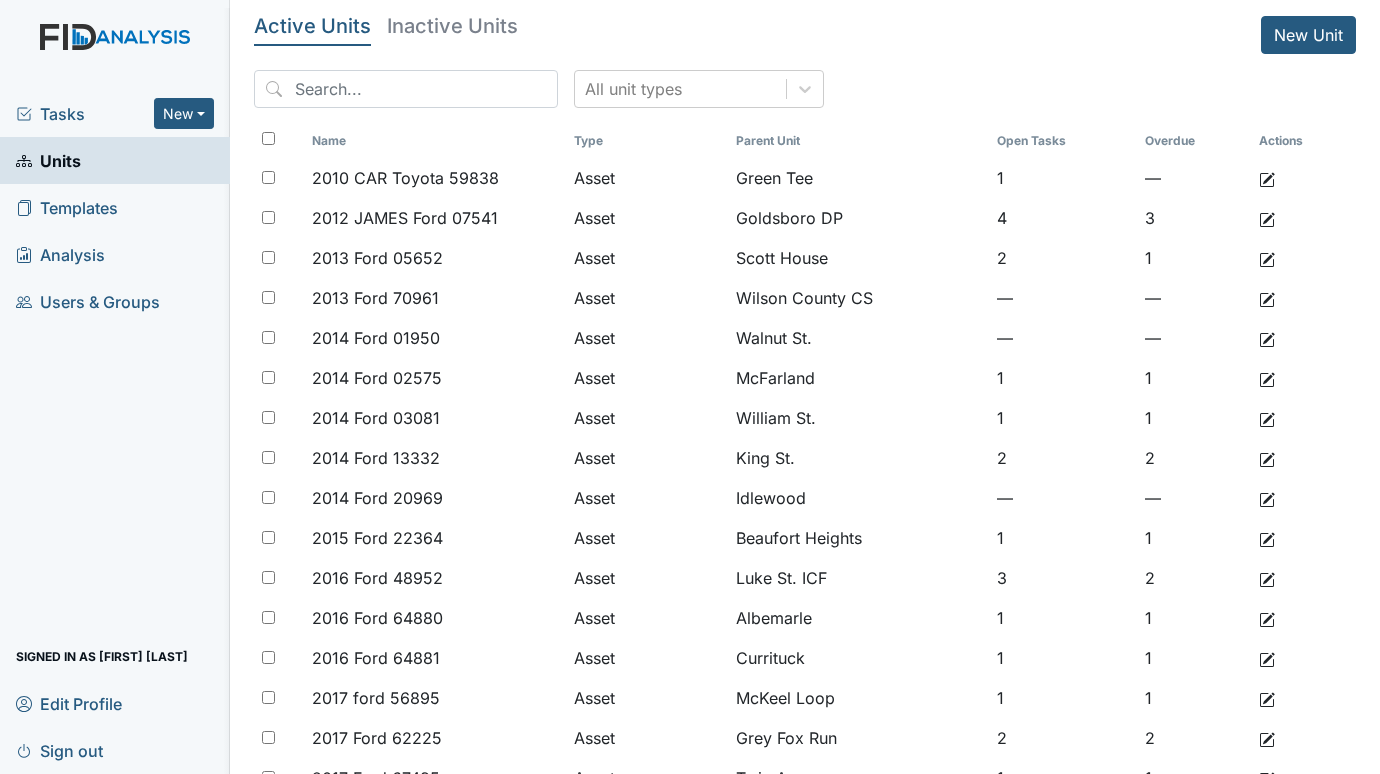 click on "Tasks" at bounding box center [85, 114] 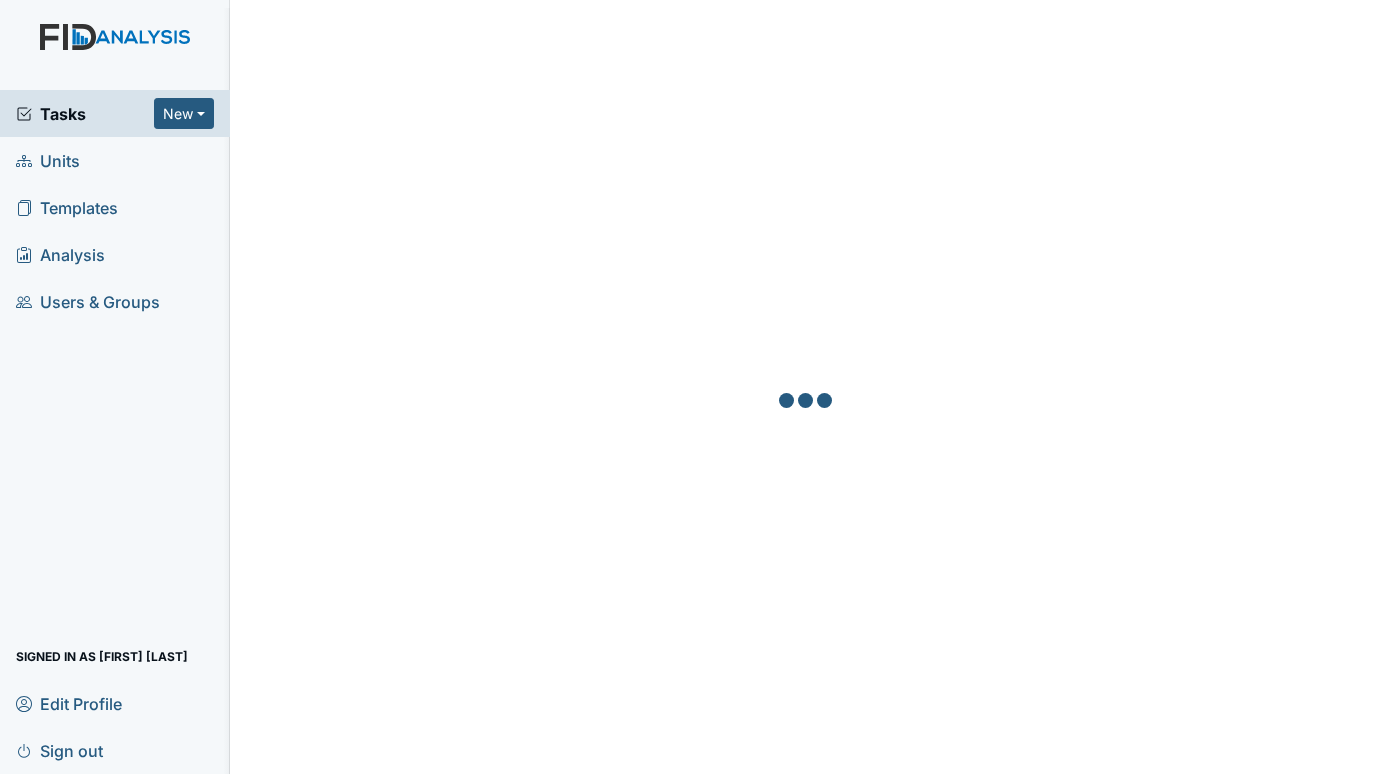 scroll, scrollTop: 0, scrollLeft: 0, axis: both 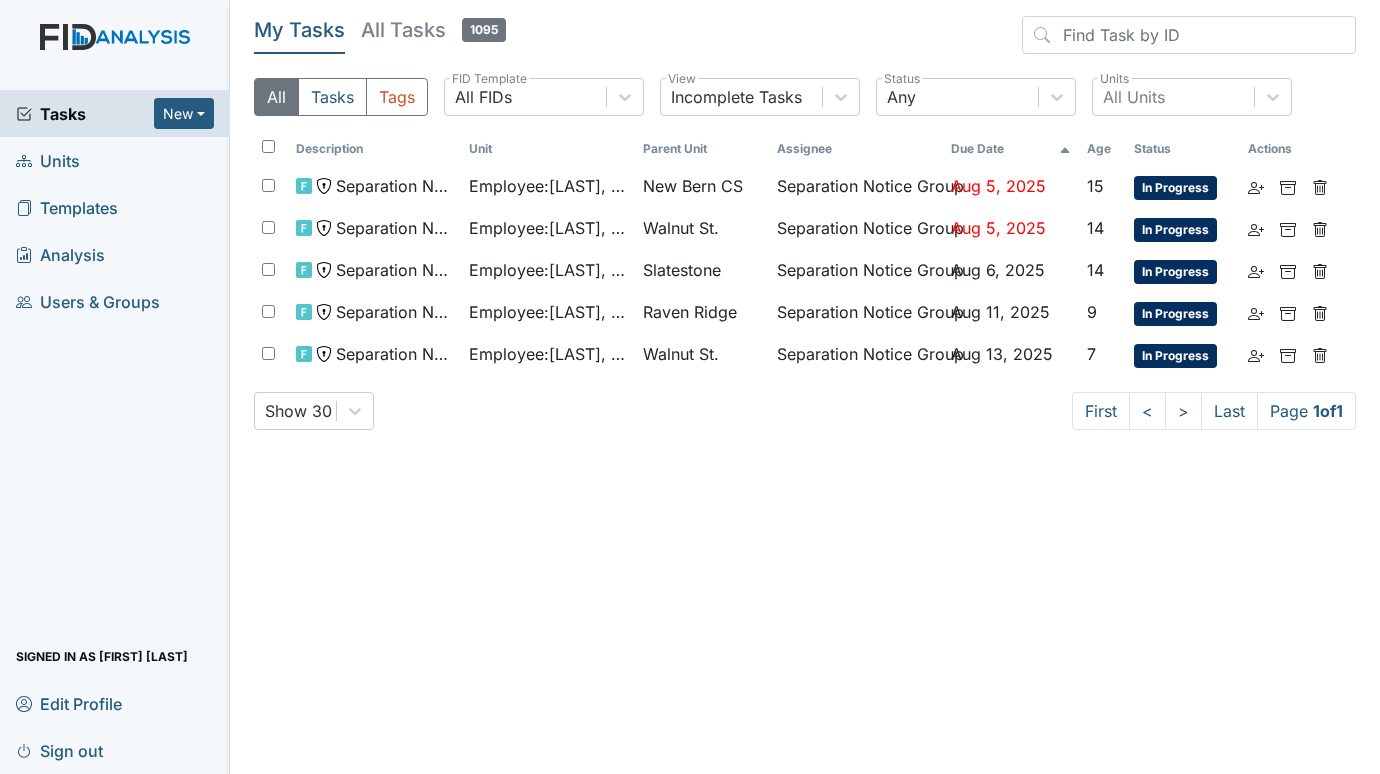 click on "Units" at bounding box center [48, 160] 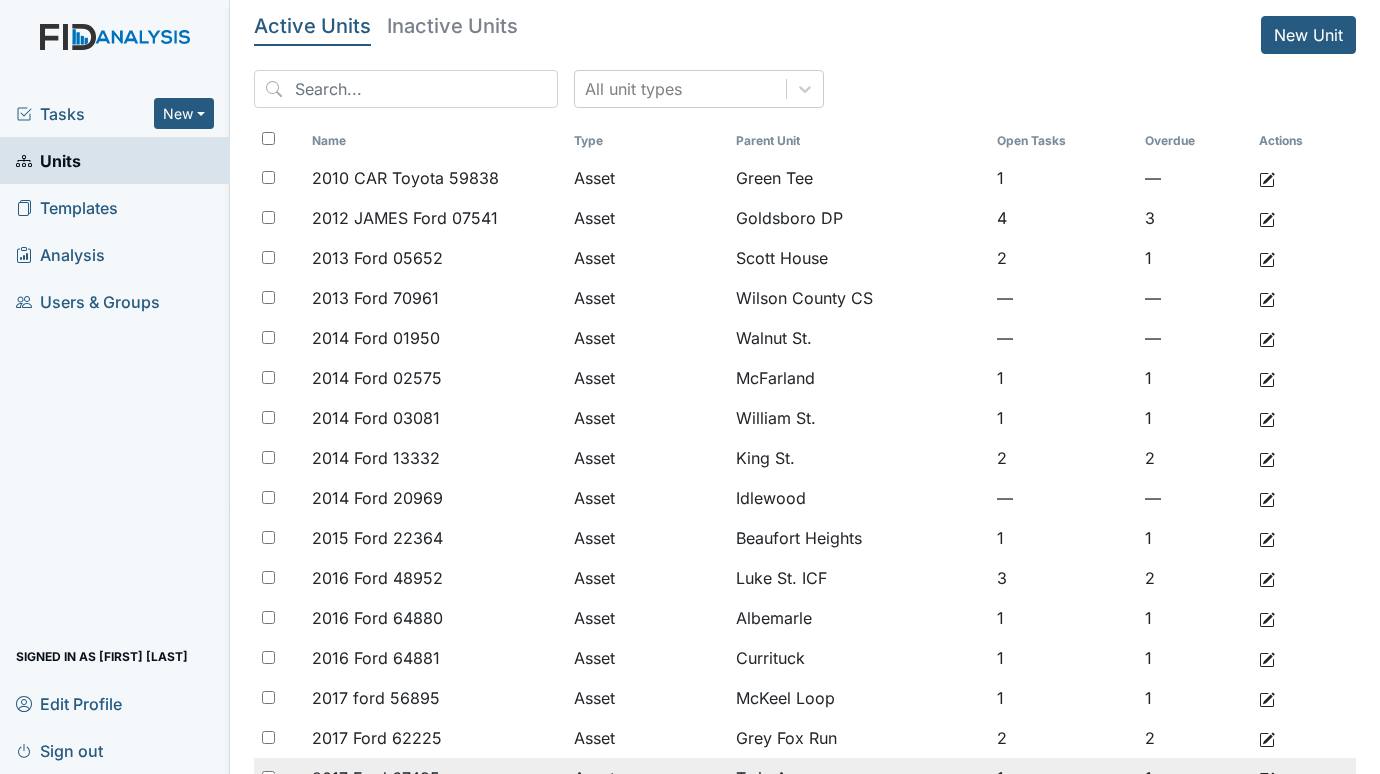 scroll, scrollTop: 0, scrollLeft: 0, axis: both 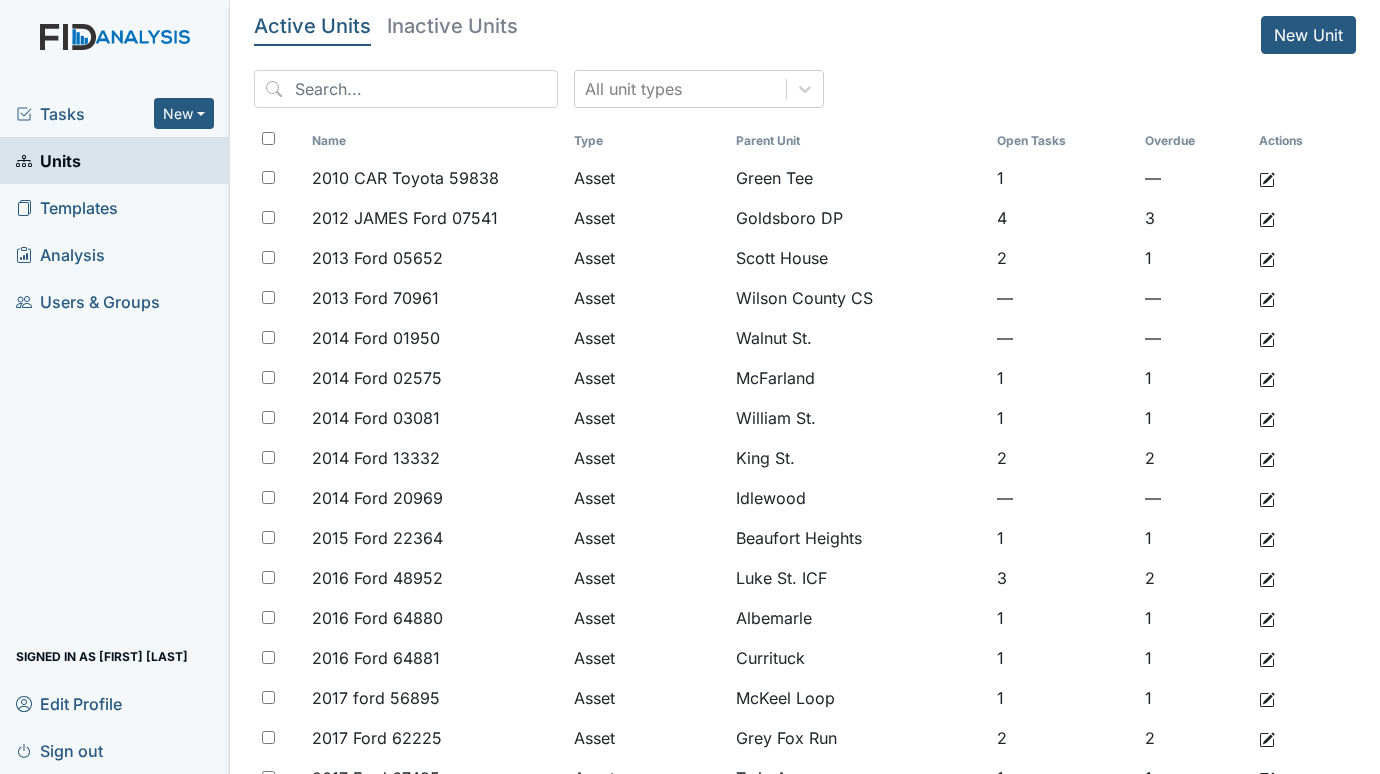 click on "Tasks" at bounding box center (85, 114) 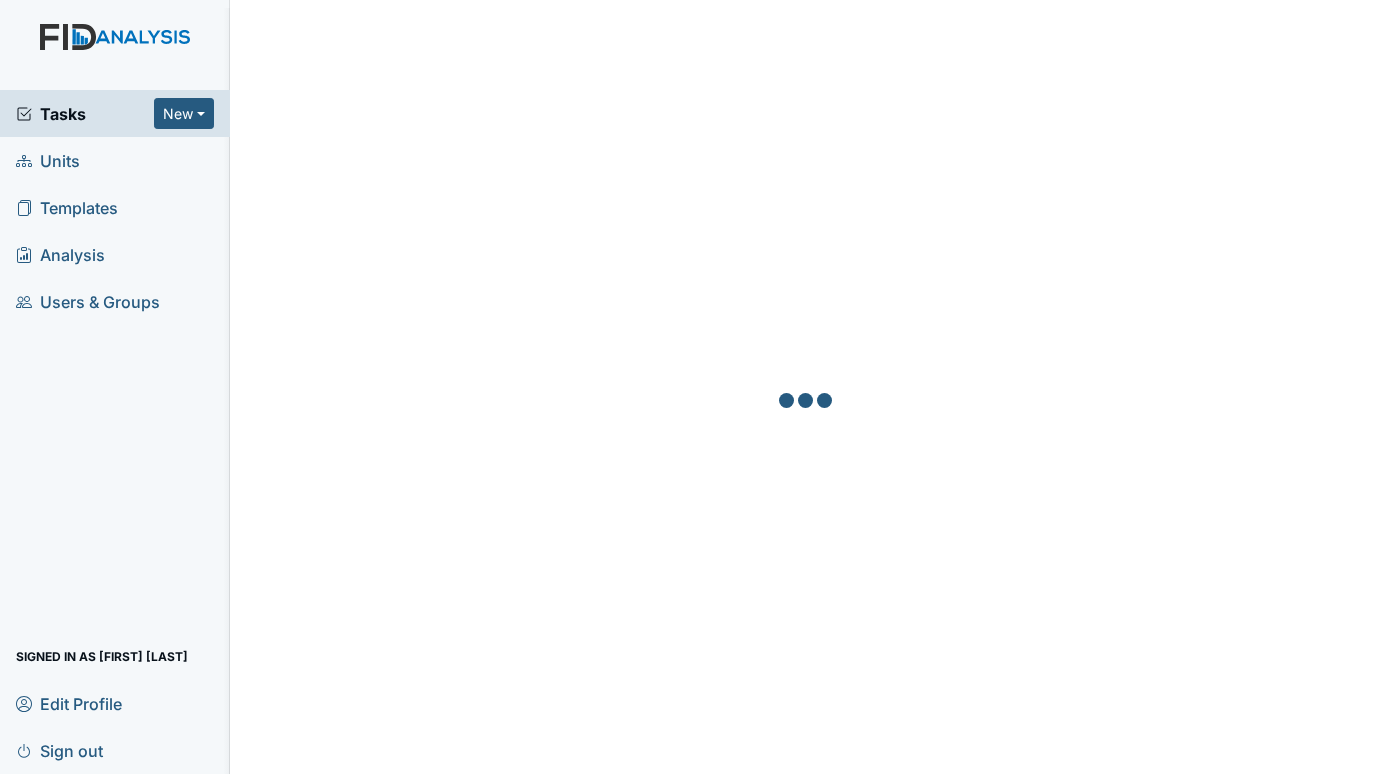 scroll, scrollTop: 0, scrollLeft: 0, axis: both 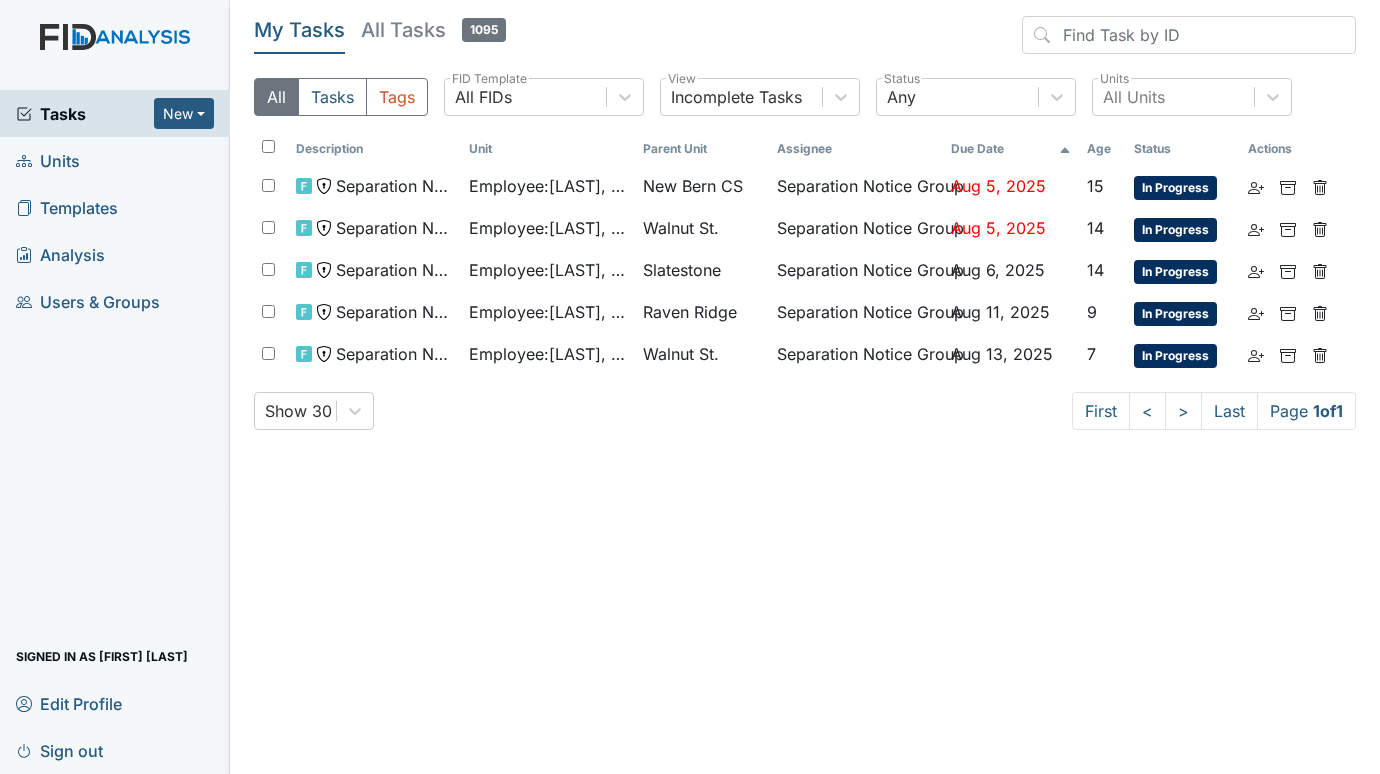 click on "Units" at bounding box center [48, 160] 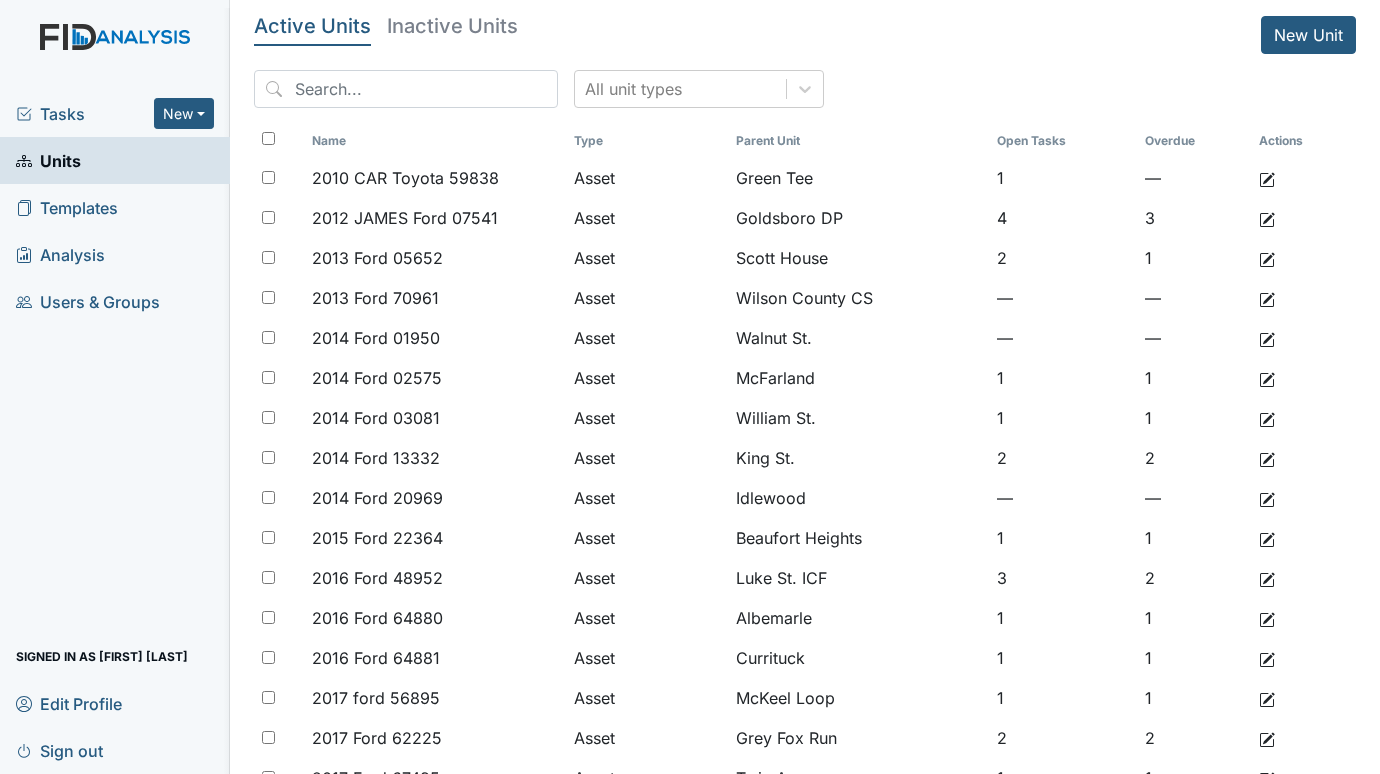 scroll, scrollTop: 0, scrollLeft: 0, axis: both 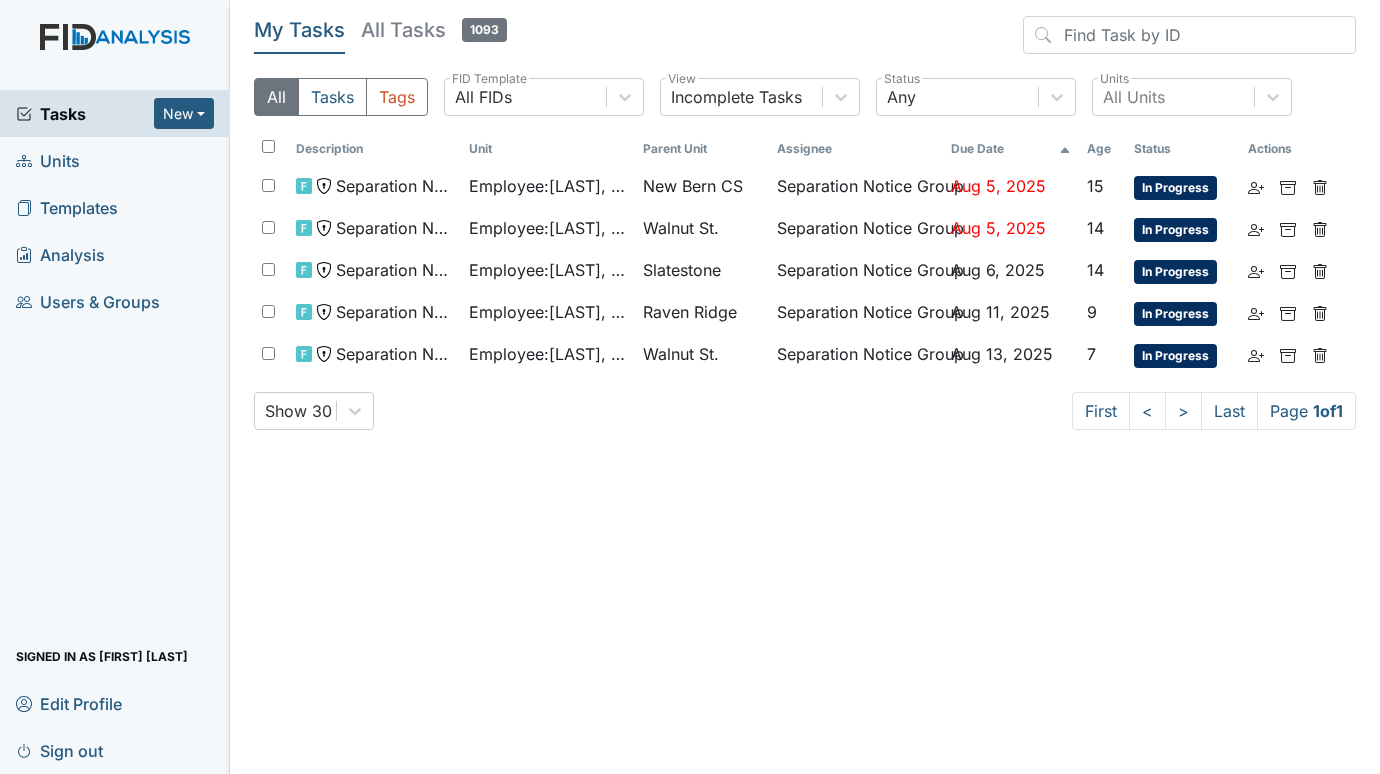 click on "Units" at bounding box center [48, 160] 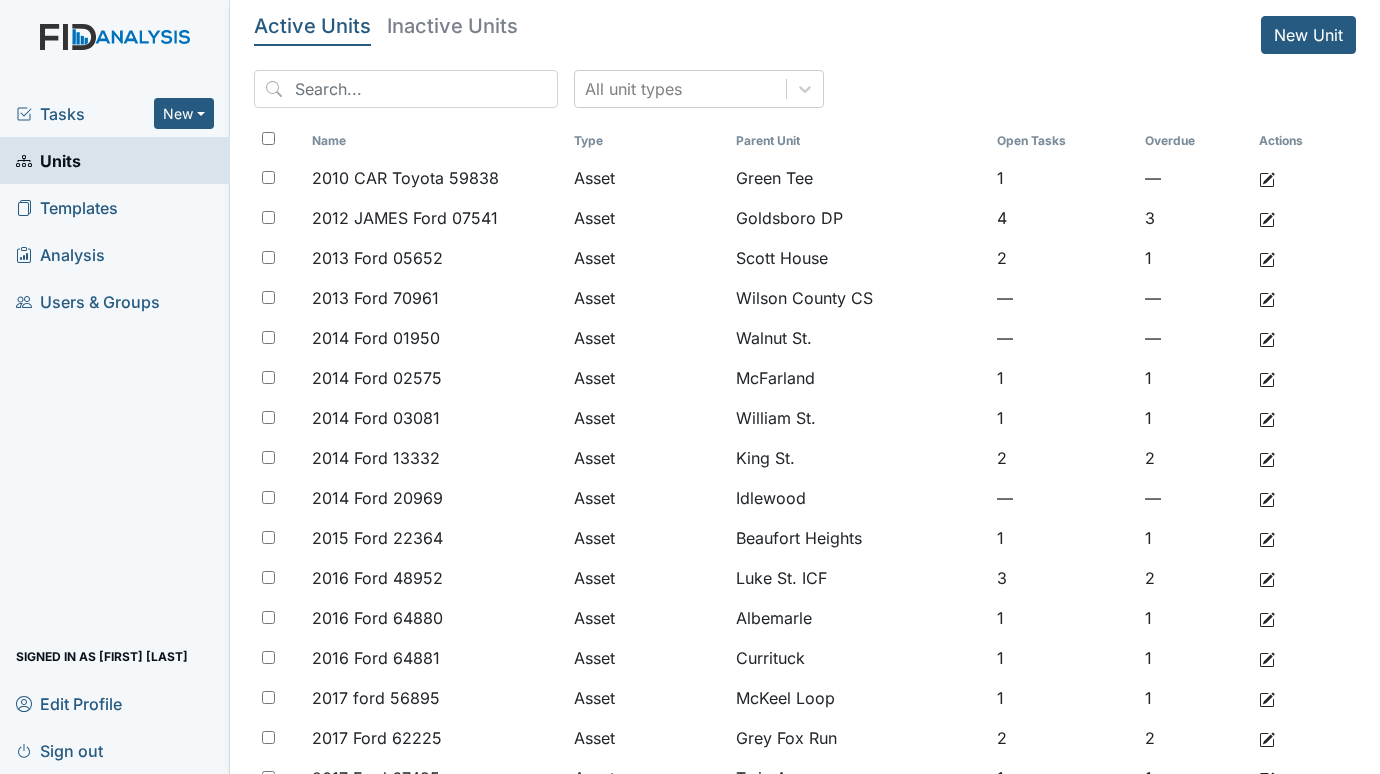 scroll, scrollTop: 0, scrollLeft: 0, axis: both 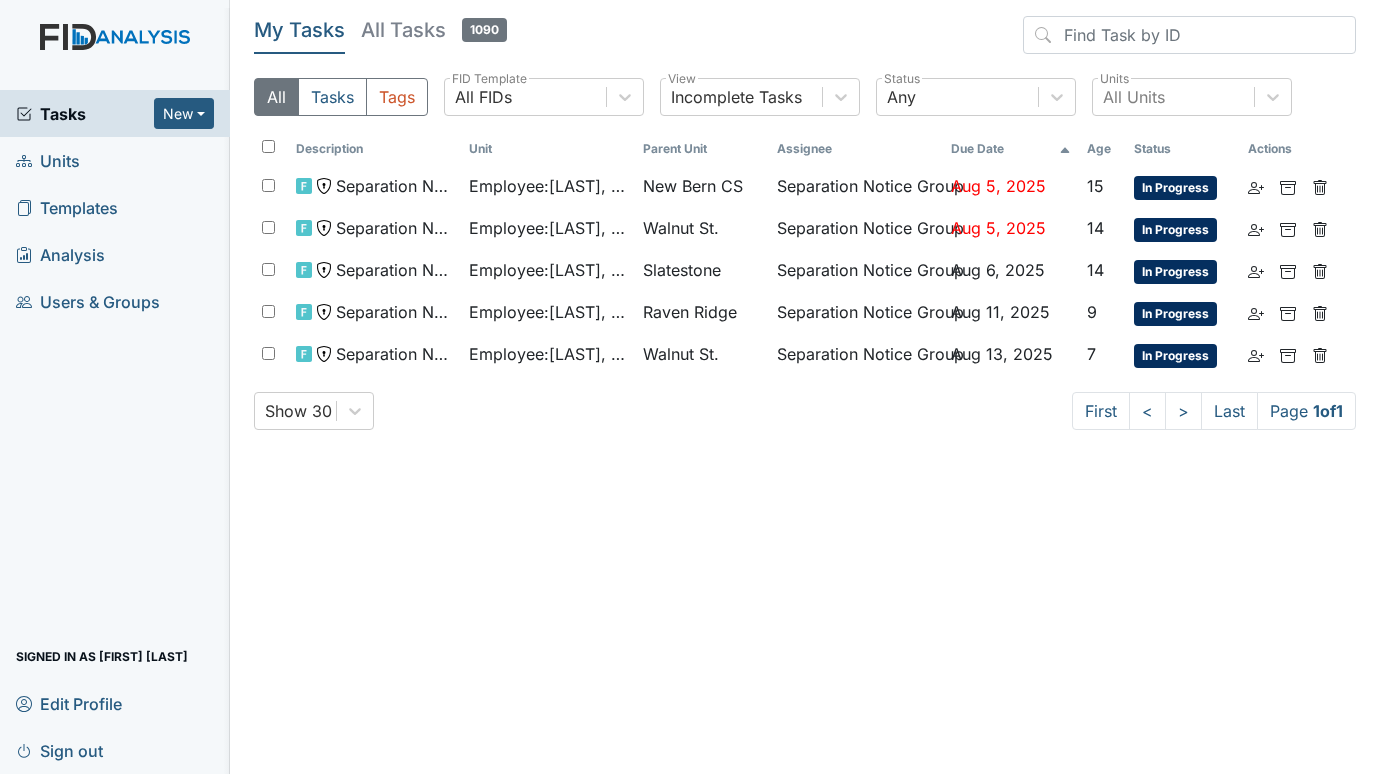 click on "Units" at bounding box center [48, 160] 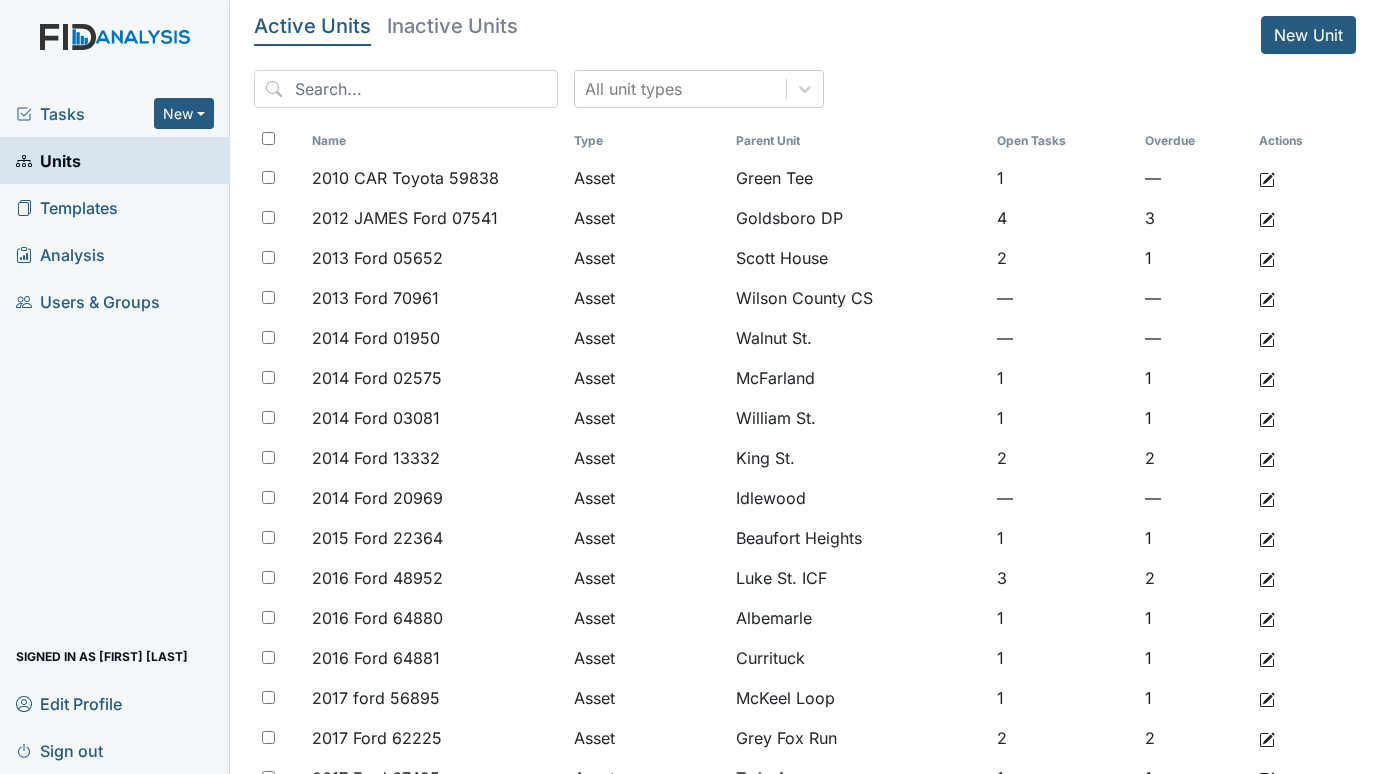 scroll, scrollTop: 0, scrollLeft: 0, axis: both 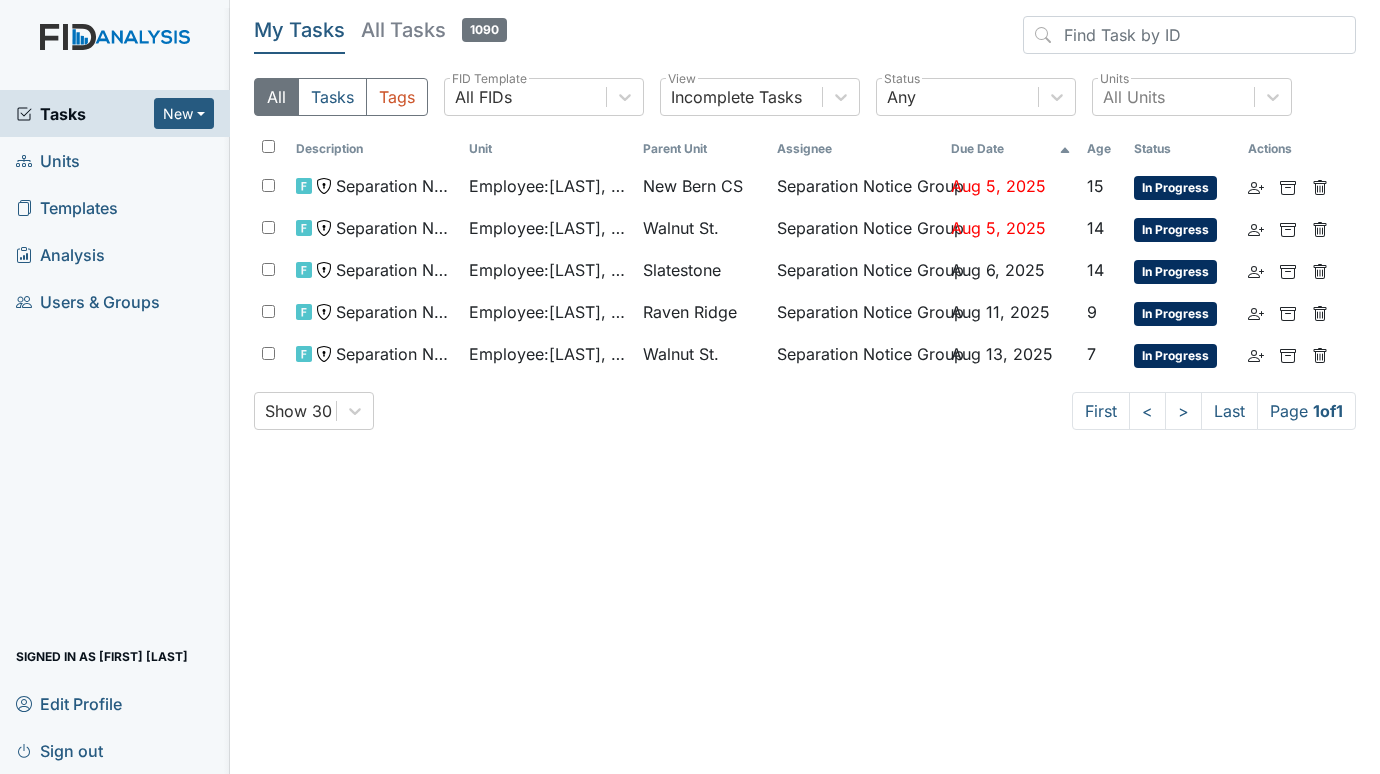 click on "Units" at bounding box center (48, 160) 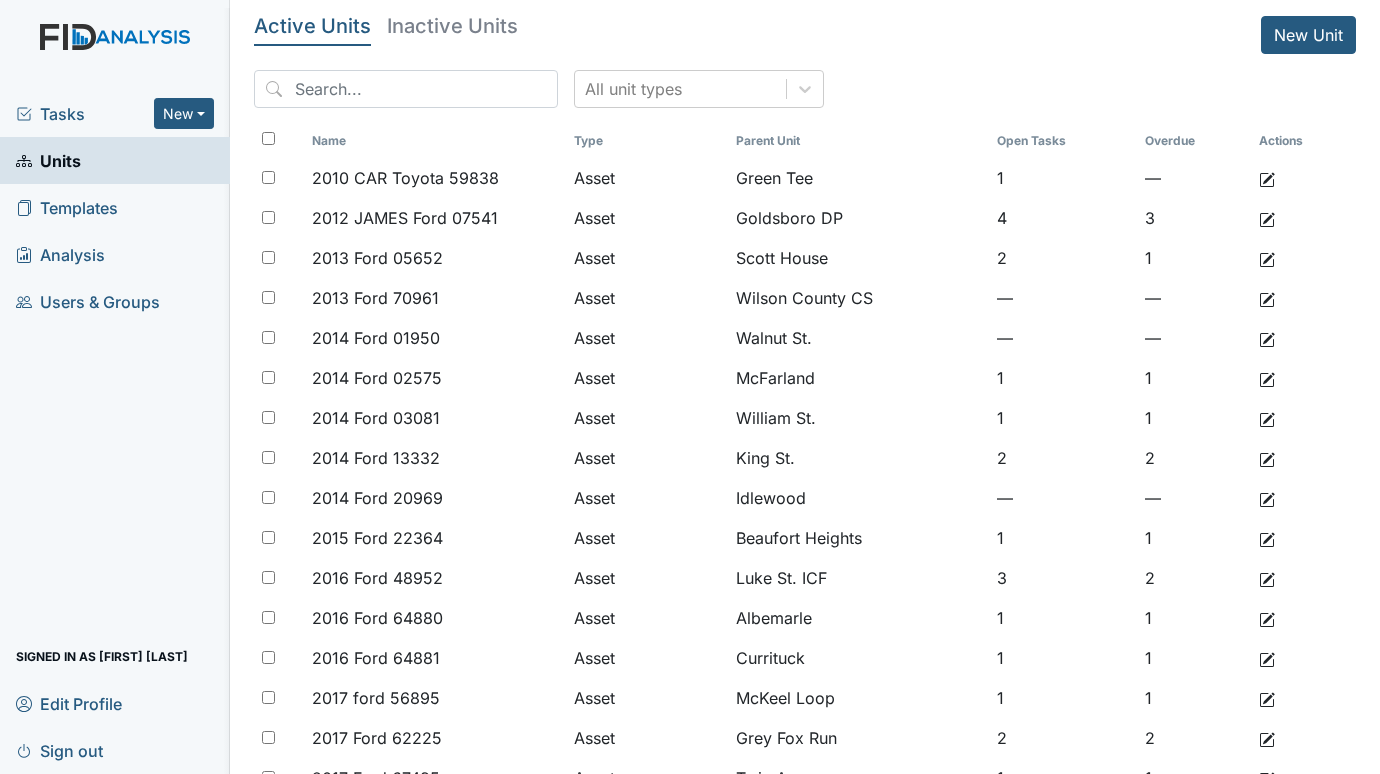scroll, scrollTop: 0, scrollLeft: 0, axis: both 